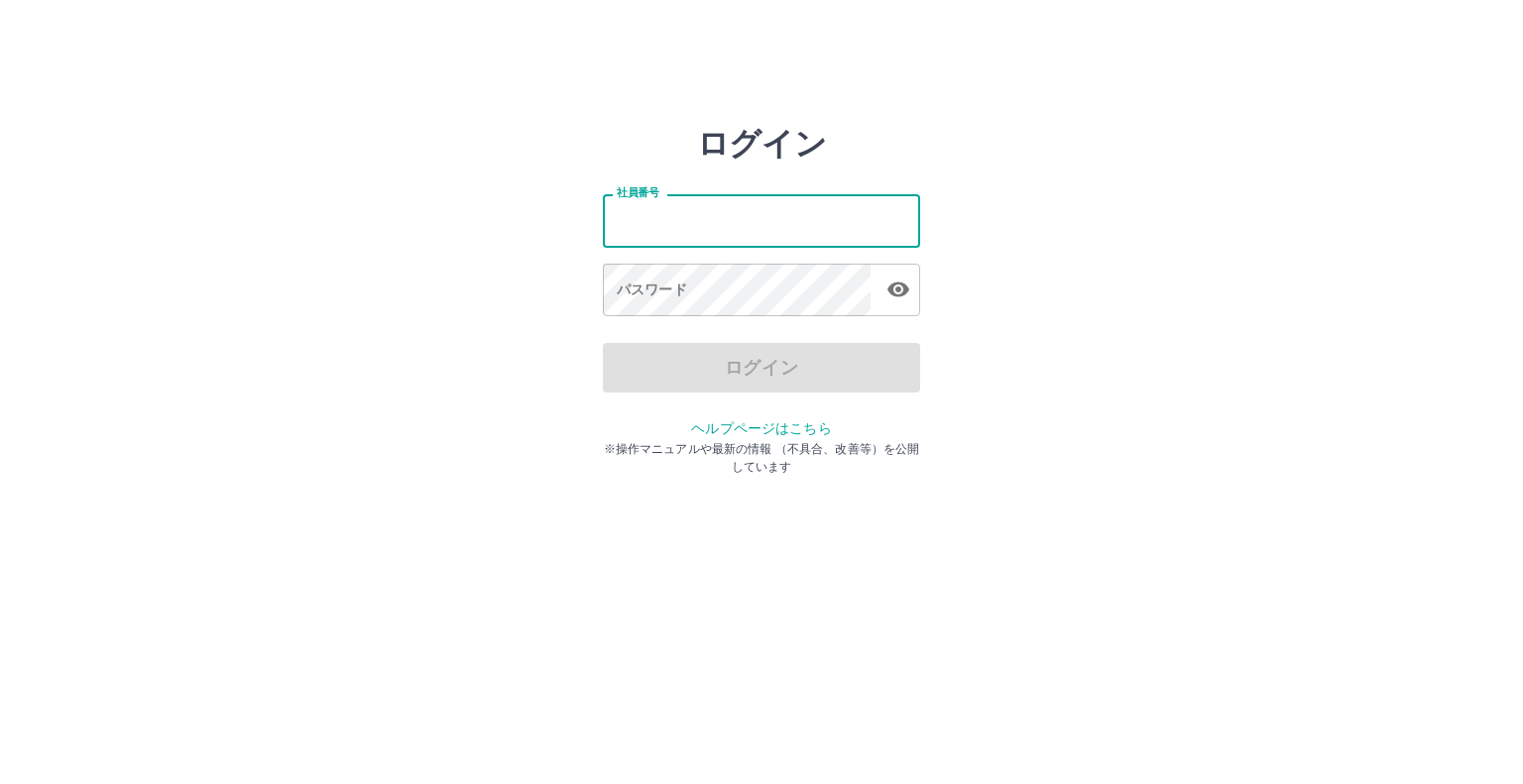 scroll, scrollTop: 0, scrollLeft: 0, axis: both 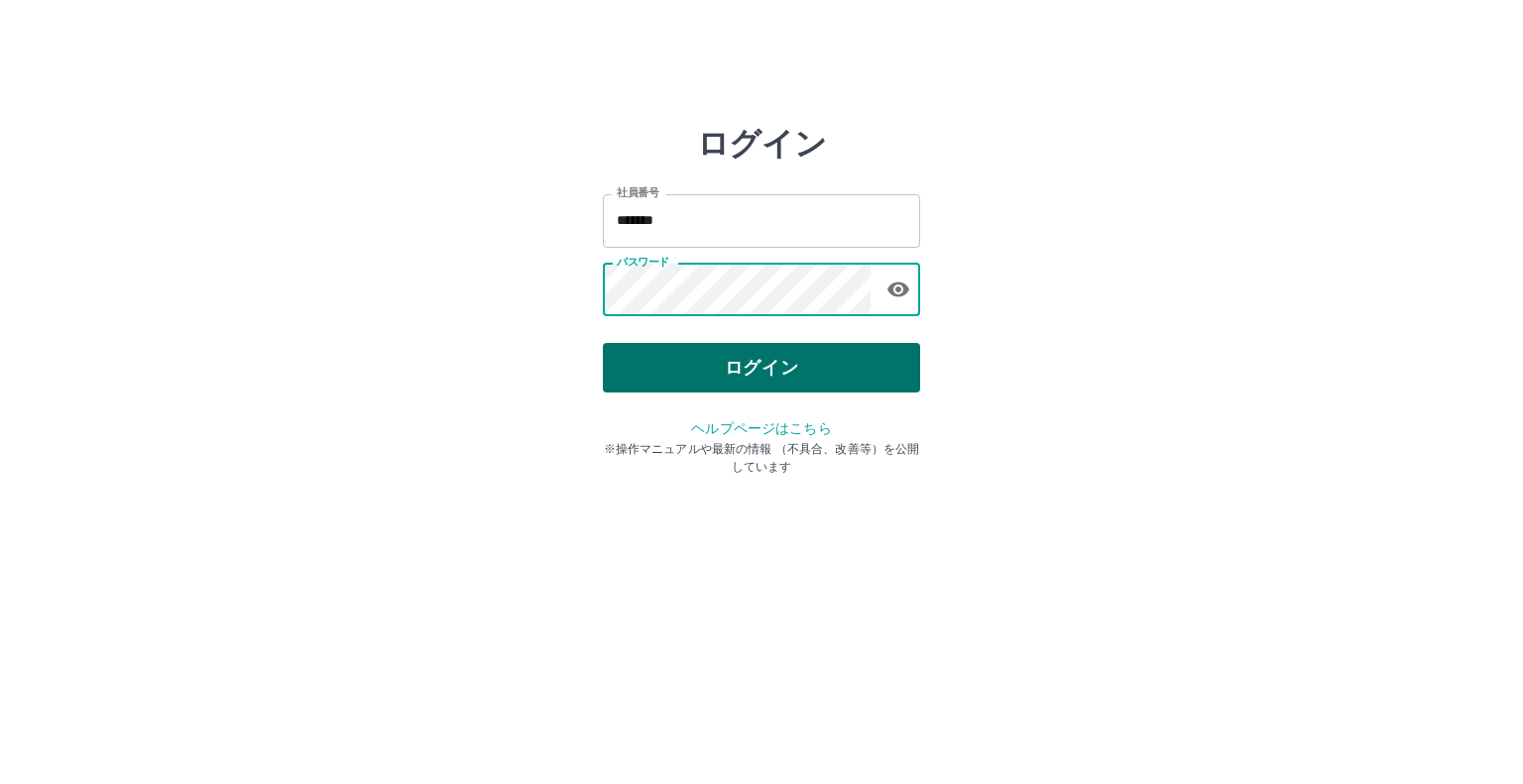 click on "ログイン" at bounding box center [762, 368] 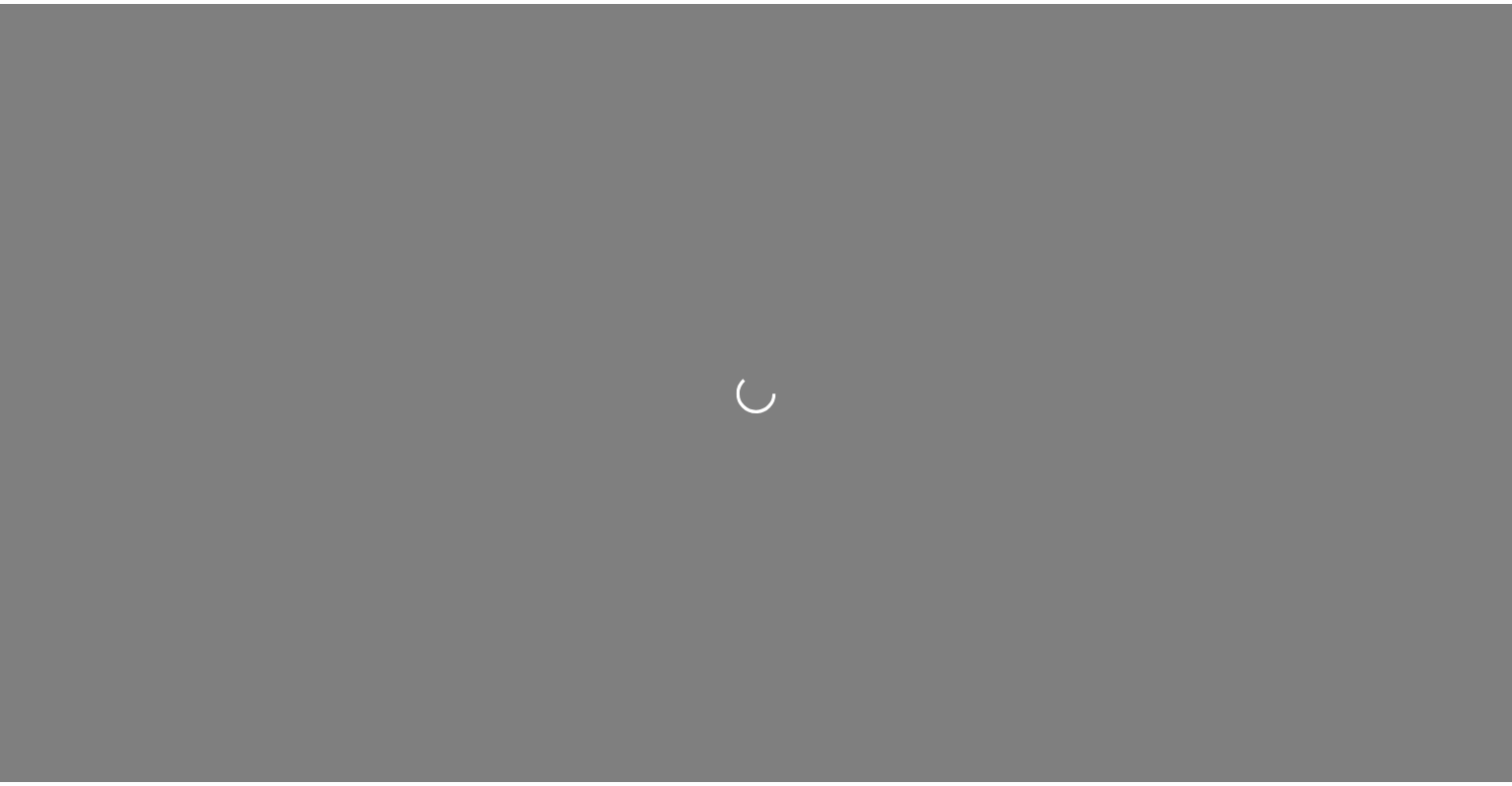scroll, scrollTop: 0, scrollLeft: 0, axis: both 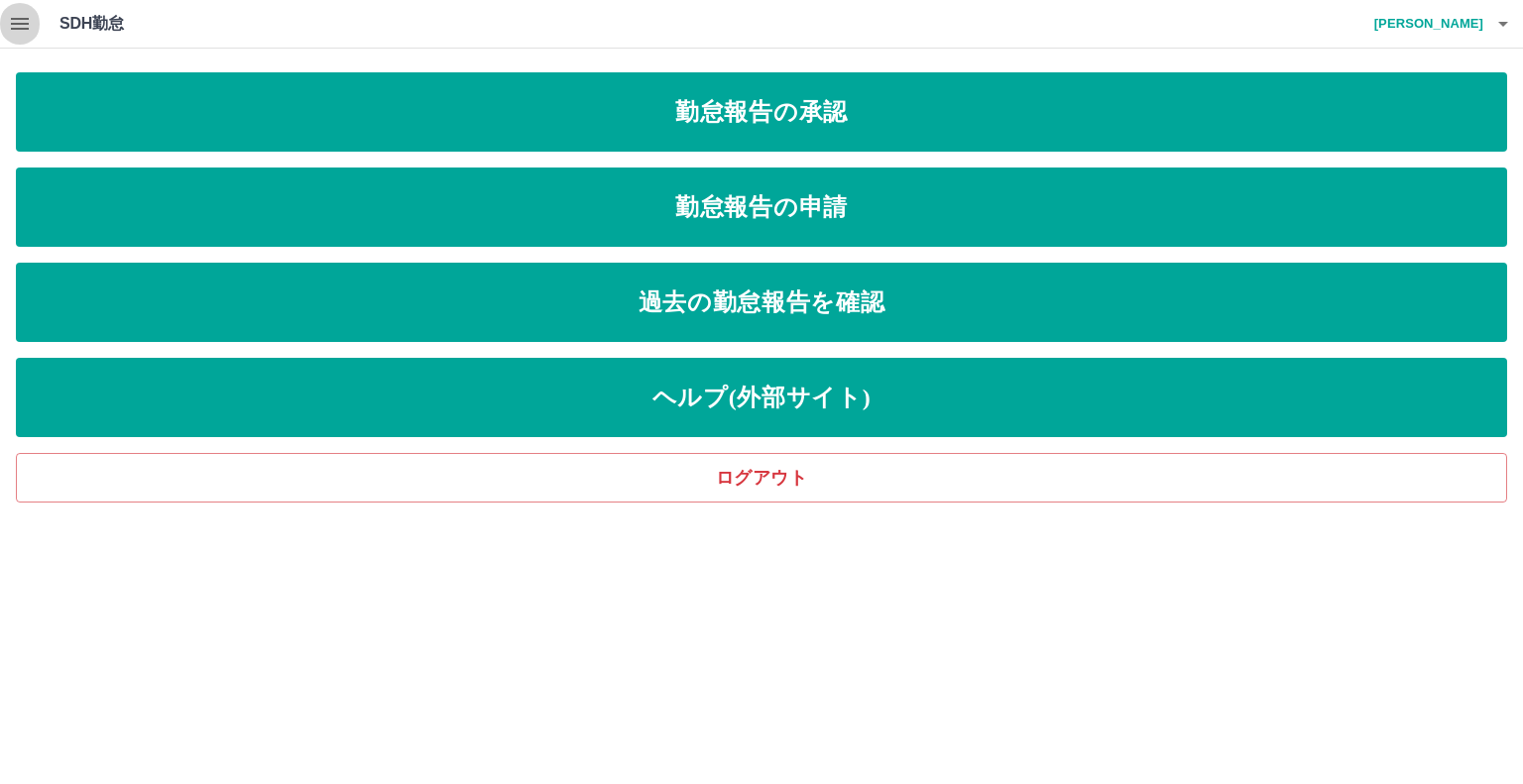 click 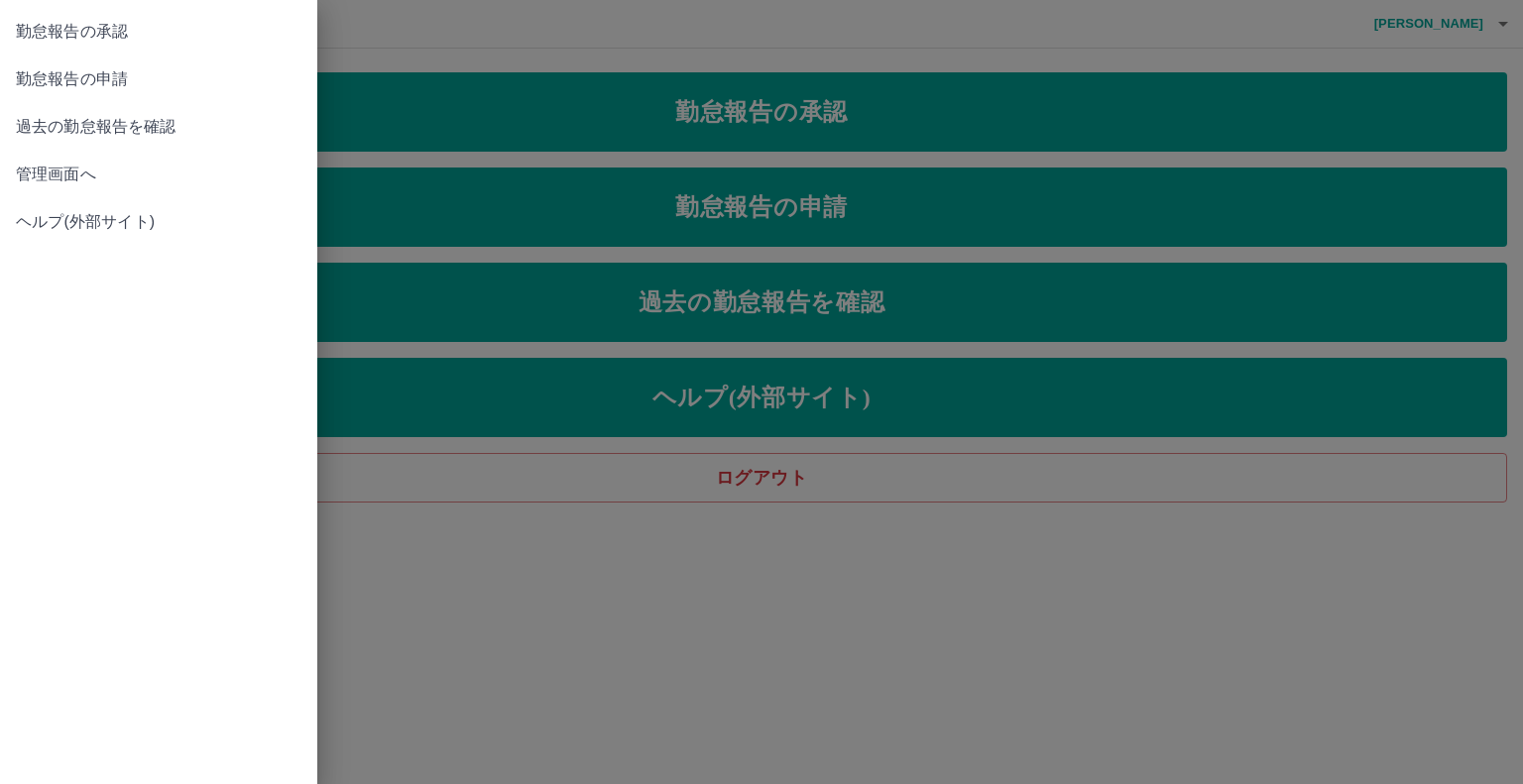 click on "管理画面へ" at bounding box center [159, 174] 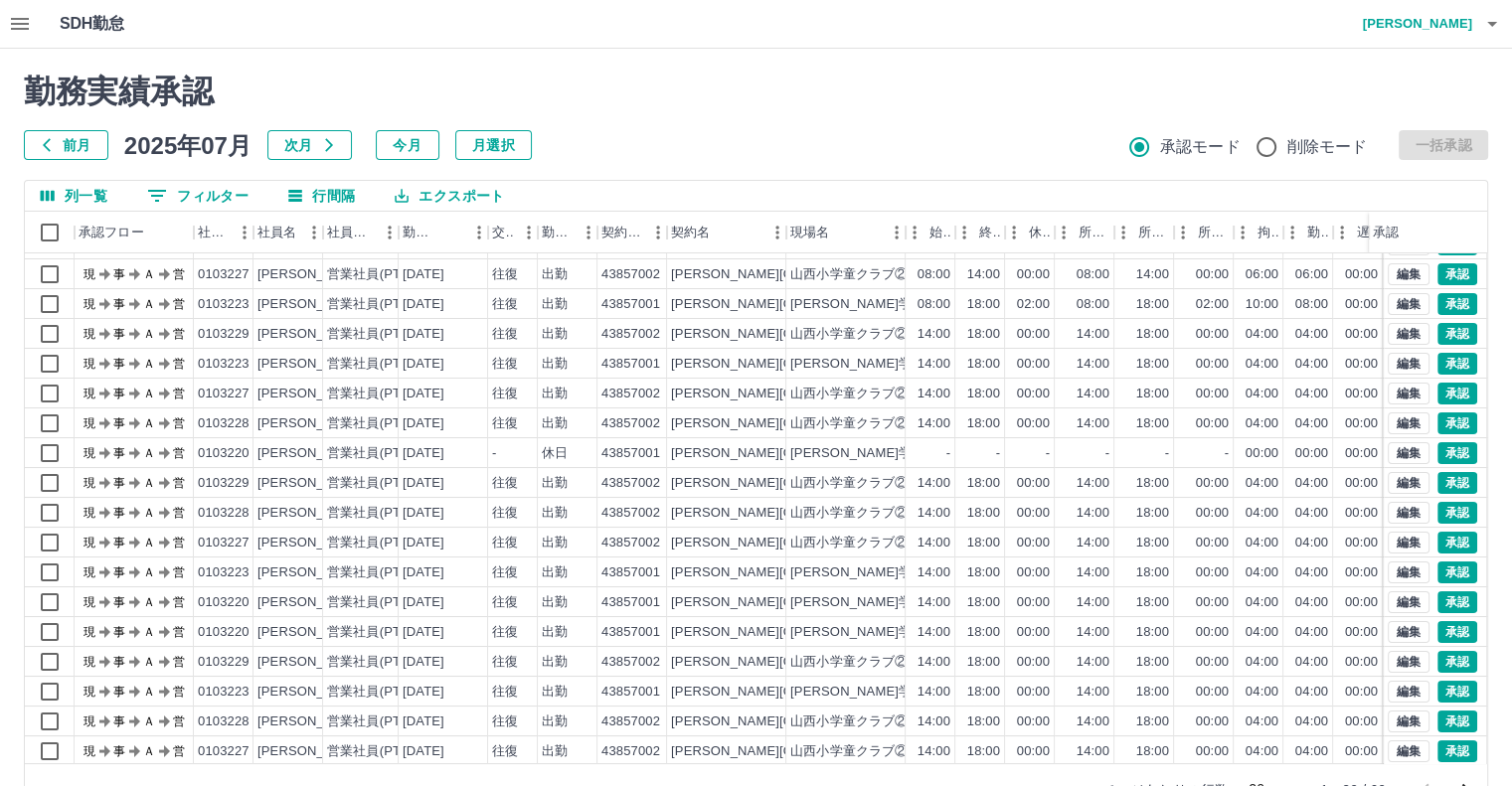 scroll, scrollTop: 100, scrollLeft: 0, axis: vertical 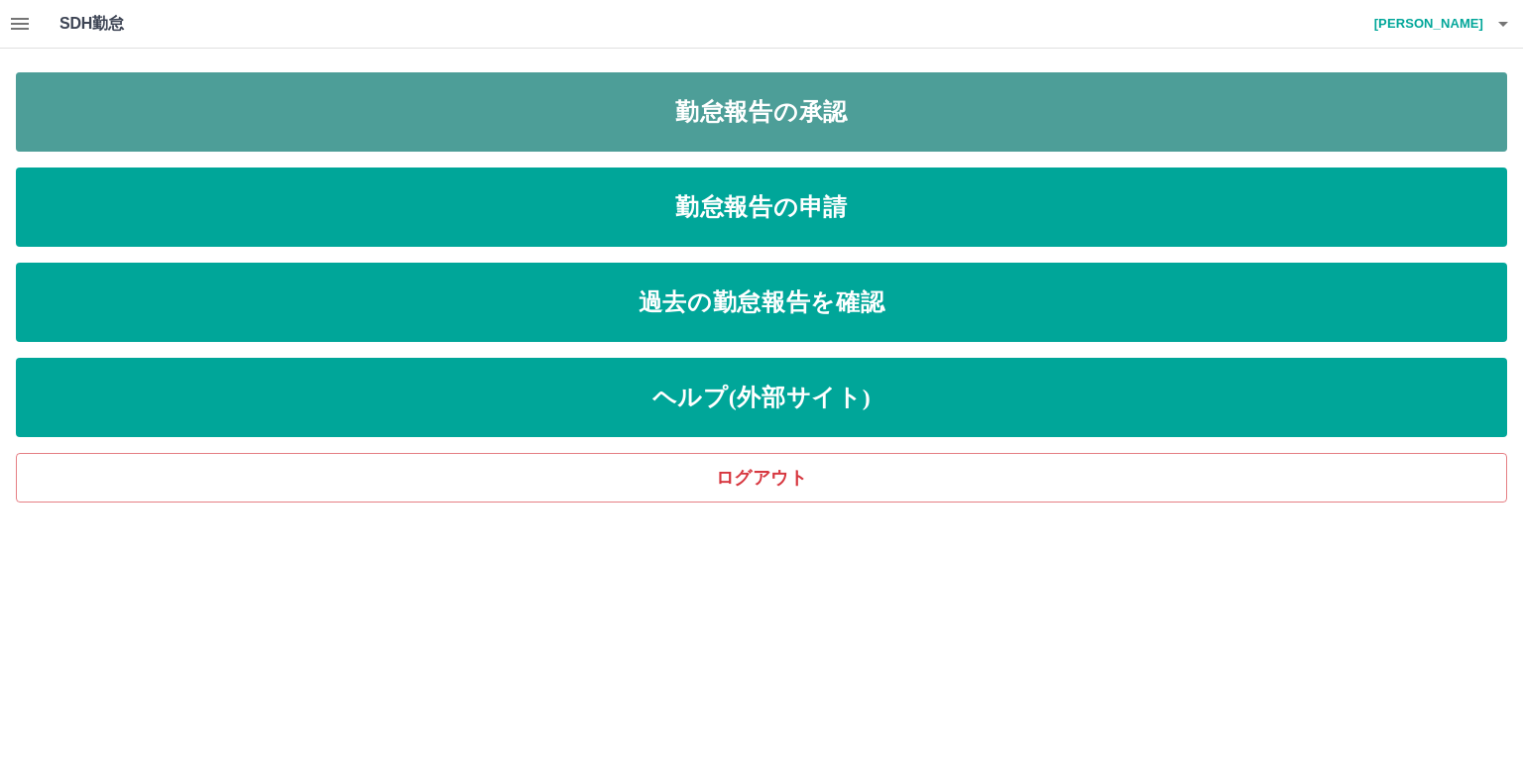 click on "勤怠報告の承認" at bounding box center [762, 112] 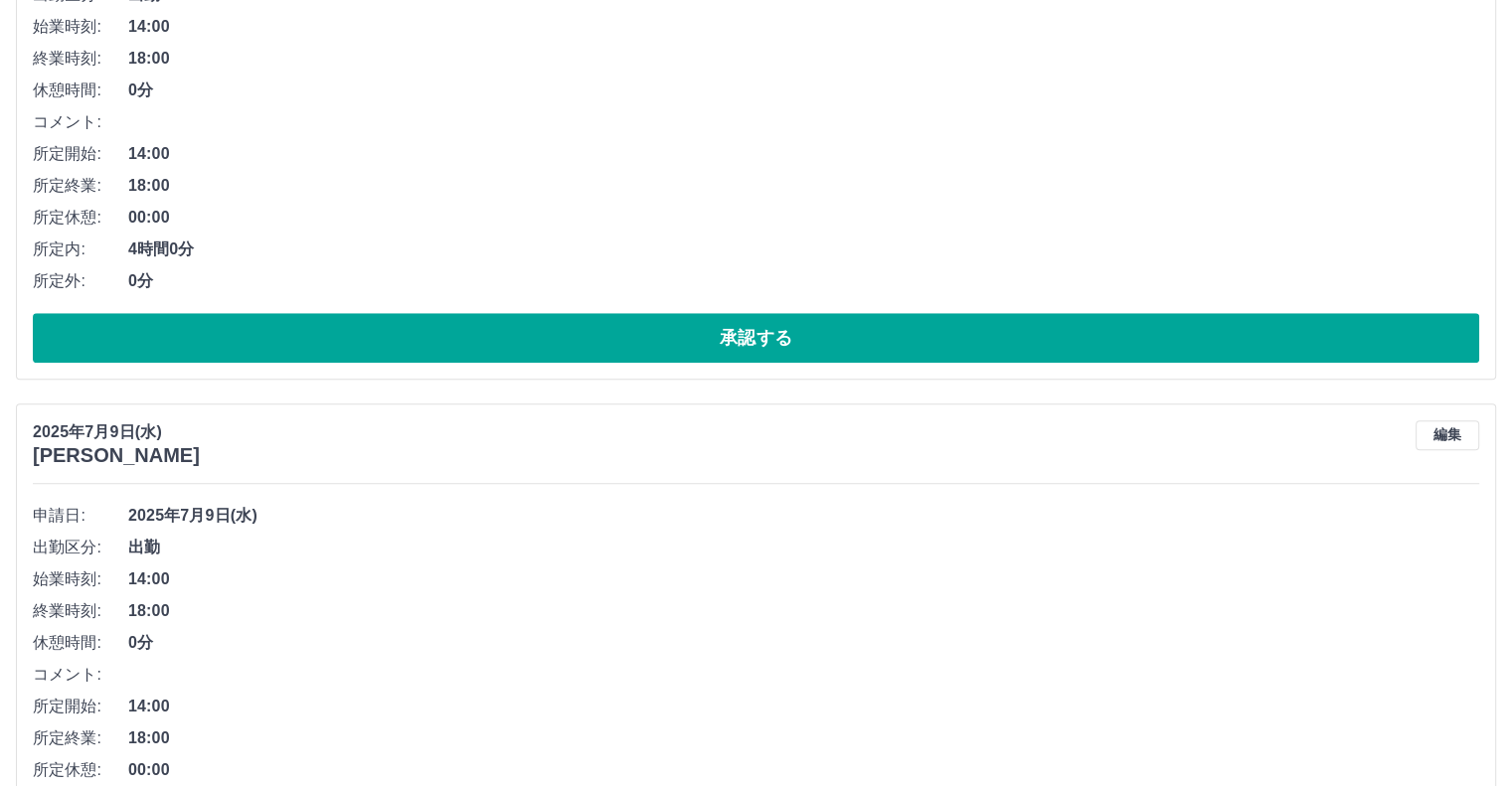 scroll, scrollTop: 9368, scrollLeft: 0, axis: vertical 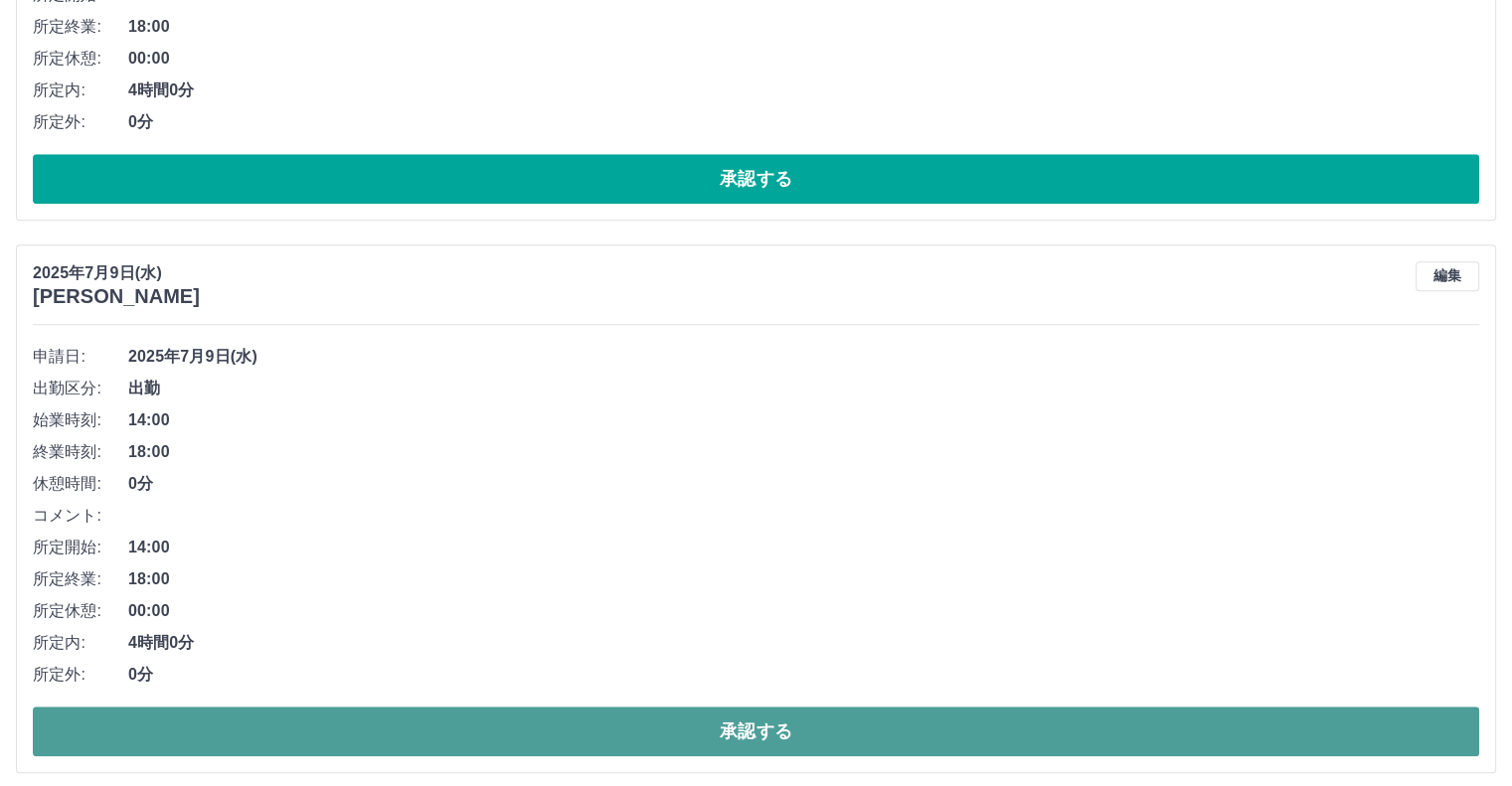 click on "承認する" at bounding box center [756, 731] 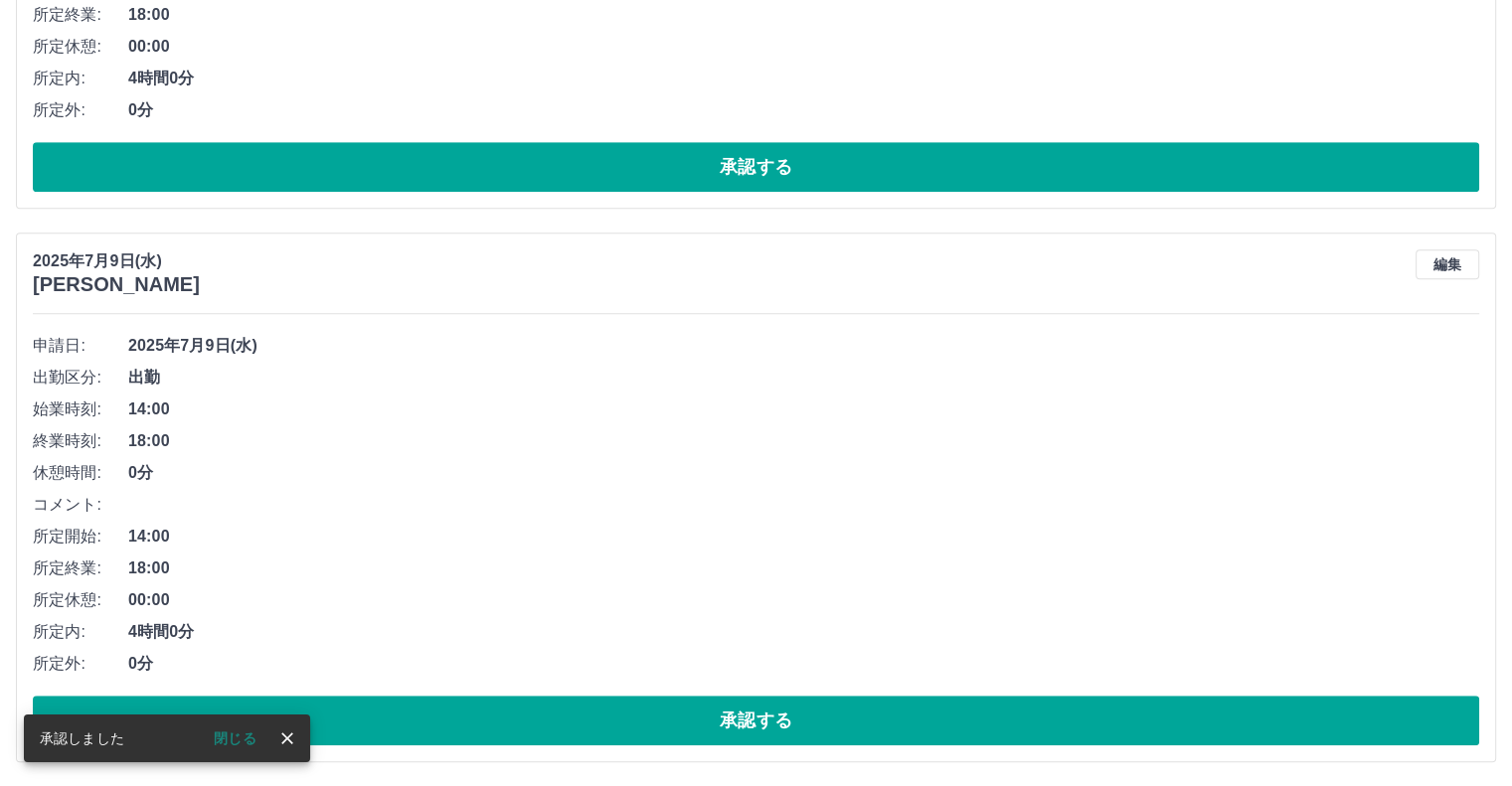 scroll, scrollTop: 8817, scrollLeft: 0, axis: vertical 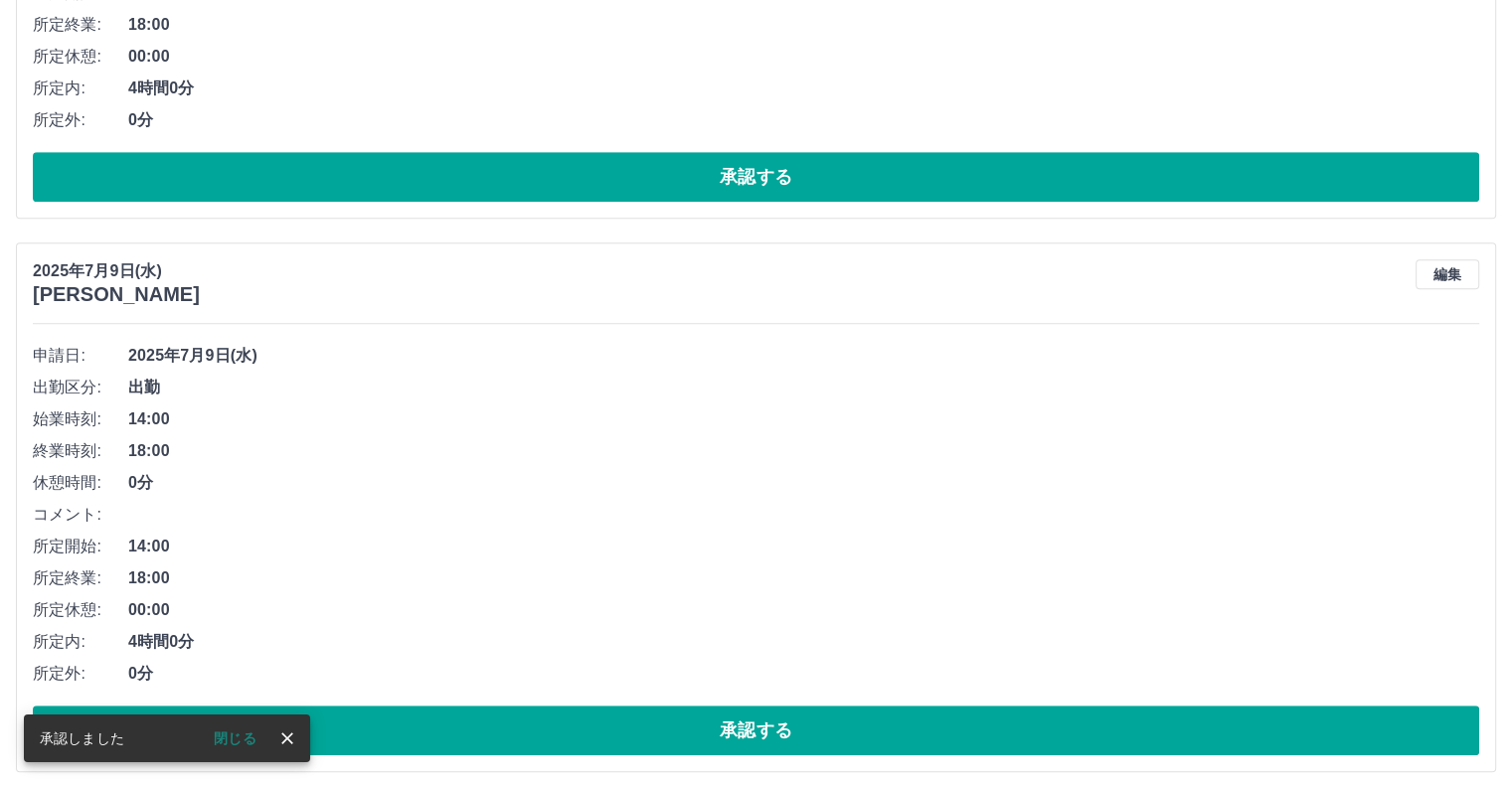 click on "編集" at bounding box center [1447, 274] 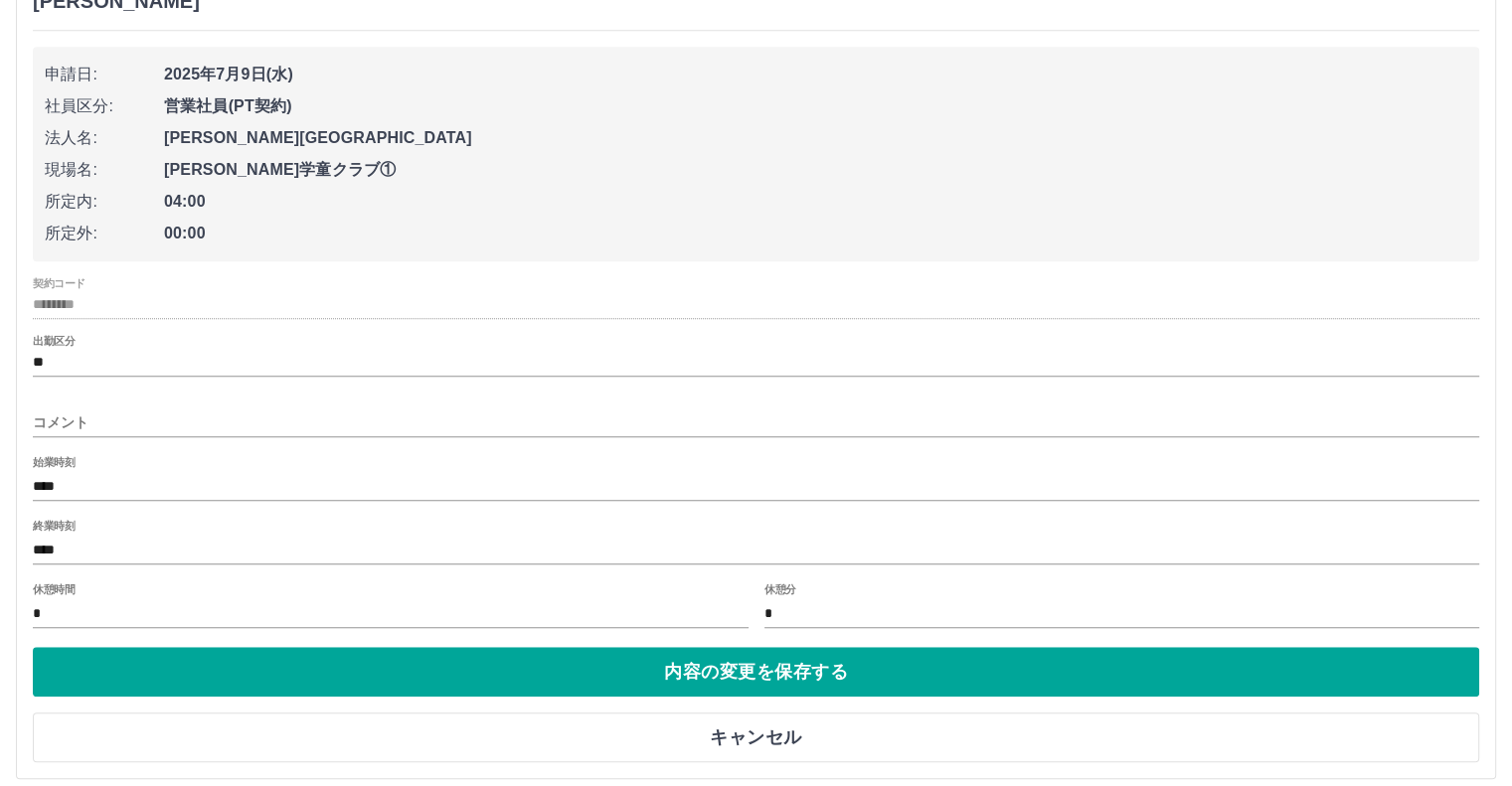 scroll, scrollTop: 9118, scrollLeft: 0, axis: vertical 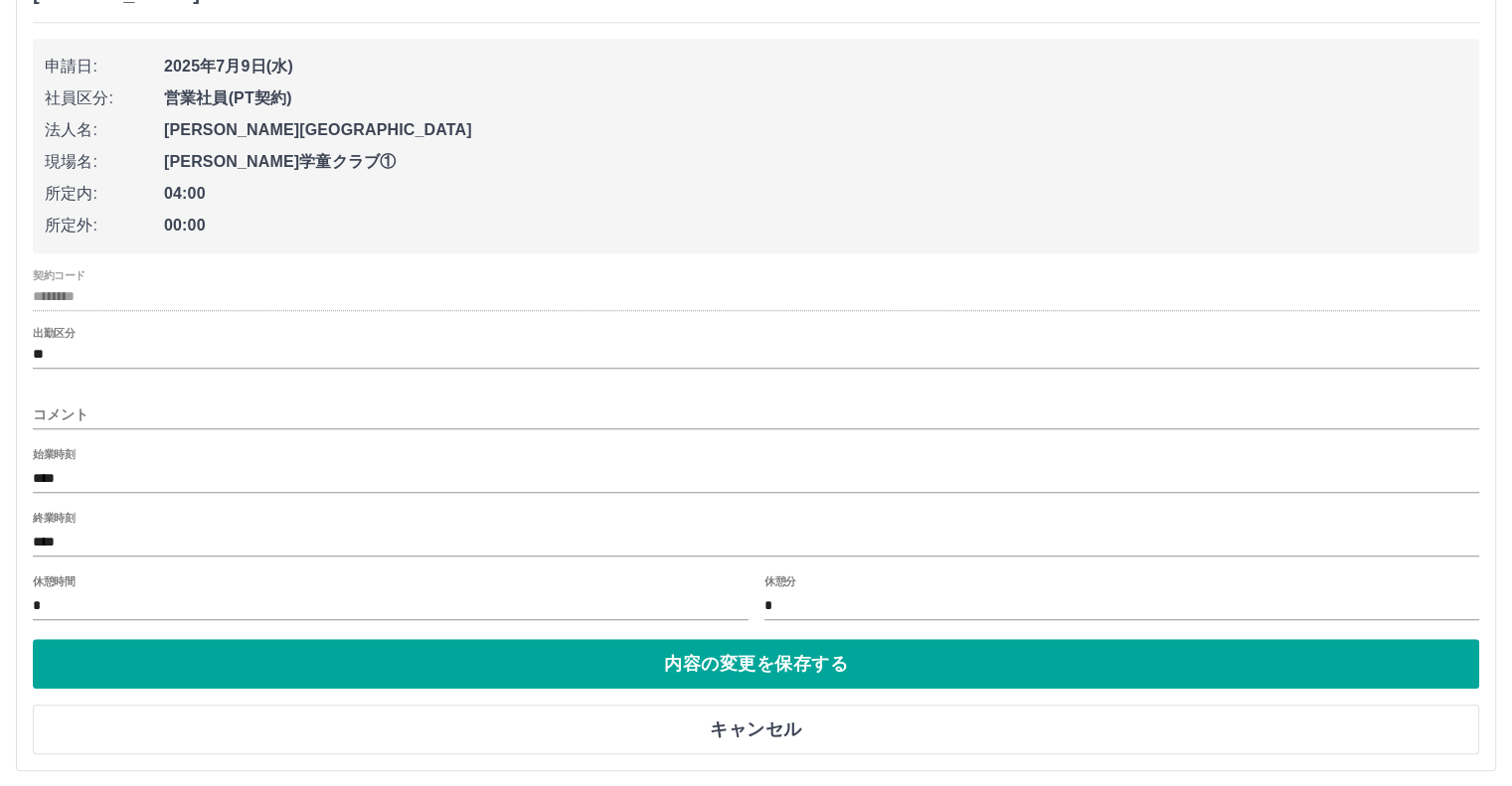 click on "コメント" at bounding box center [756, 414] 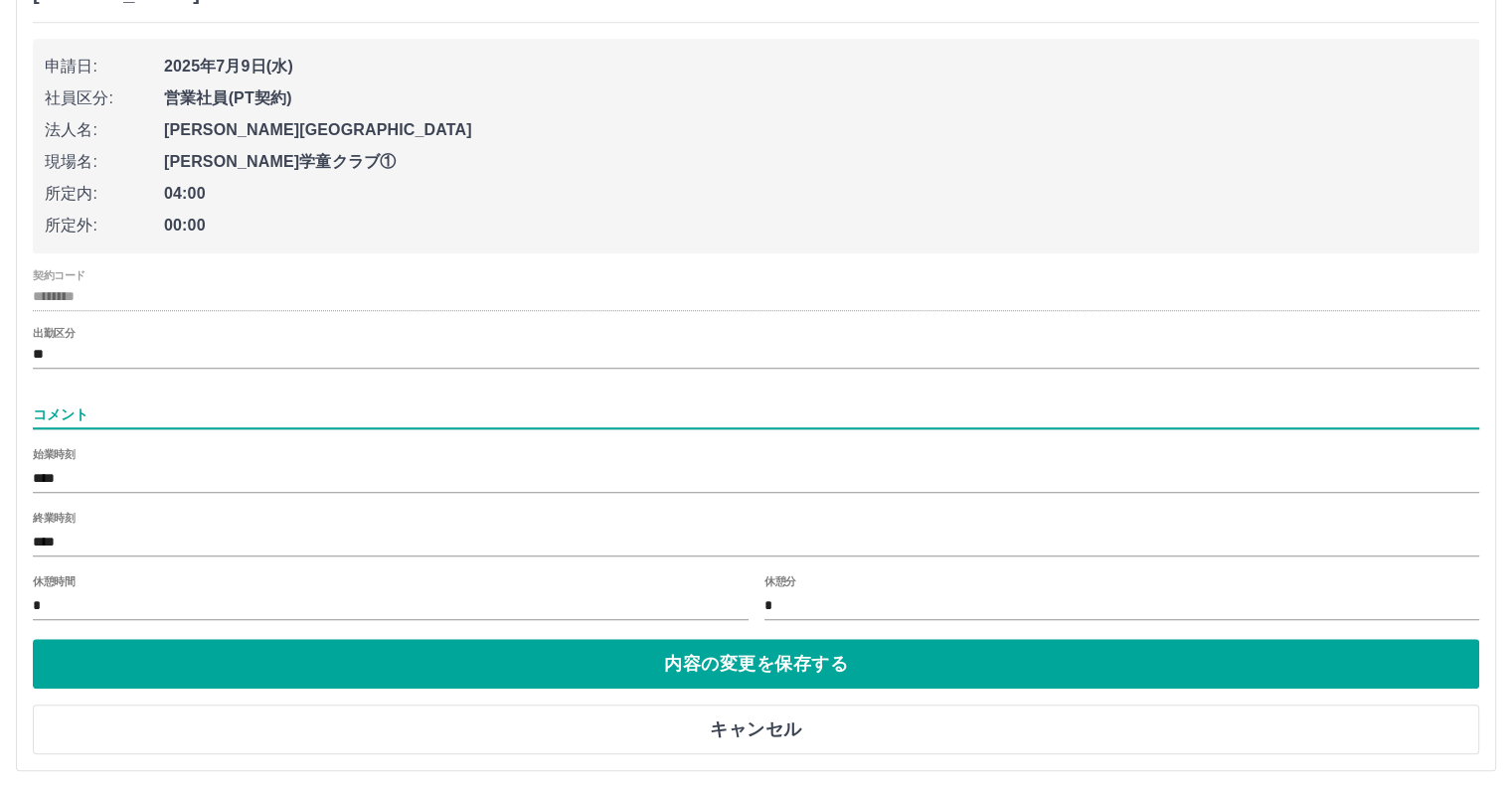 type on "*********" 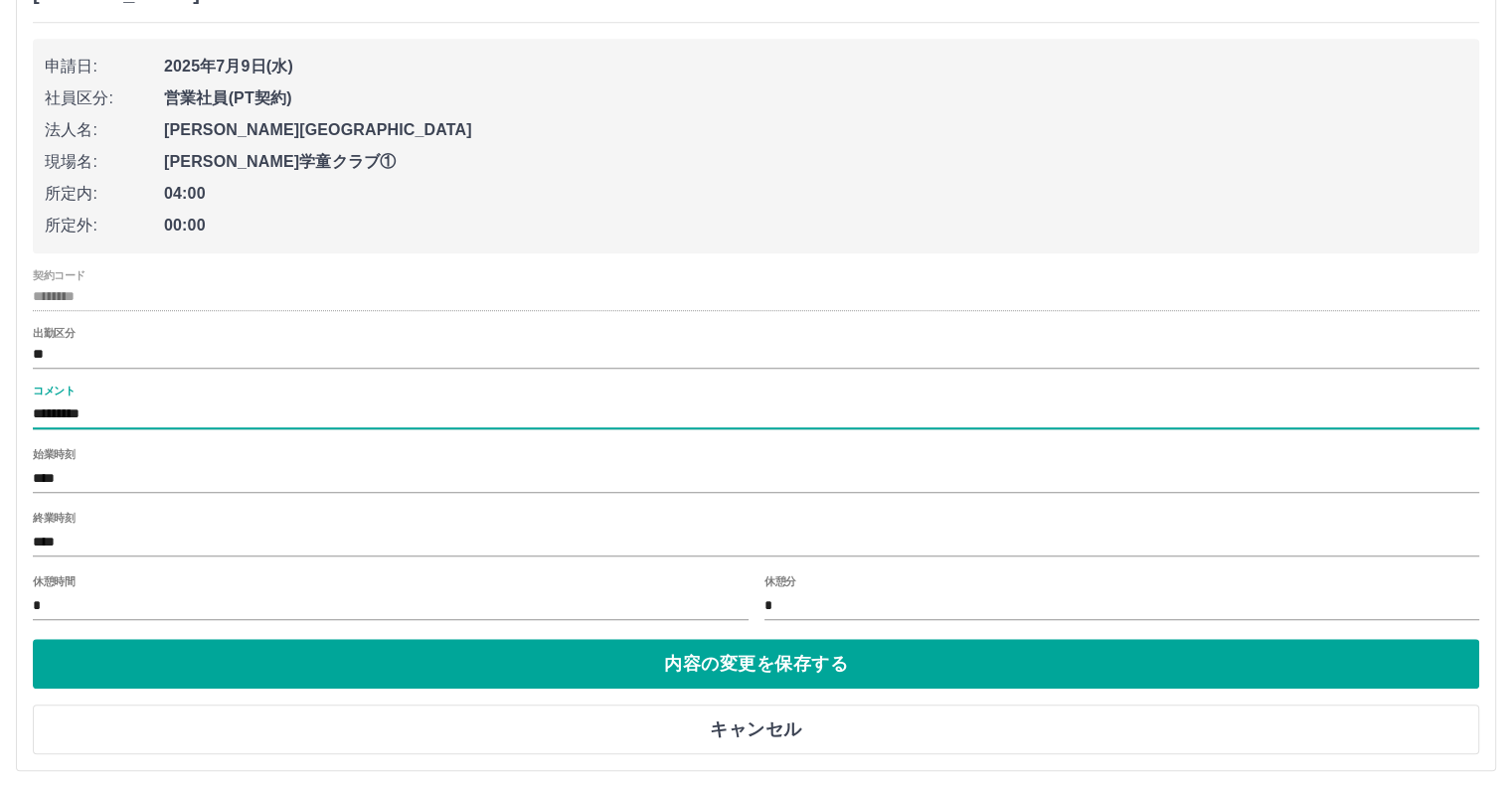 click on "****" at bounding box center [756, 542] 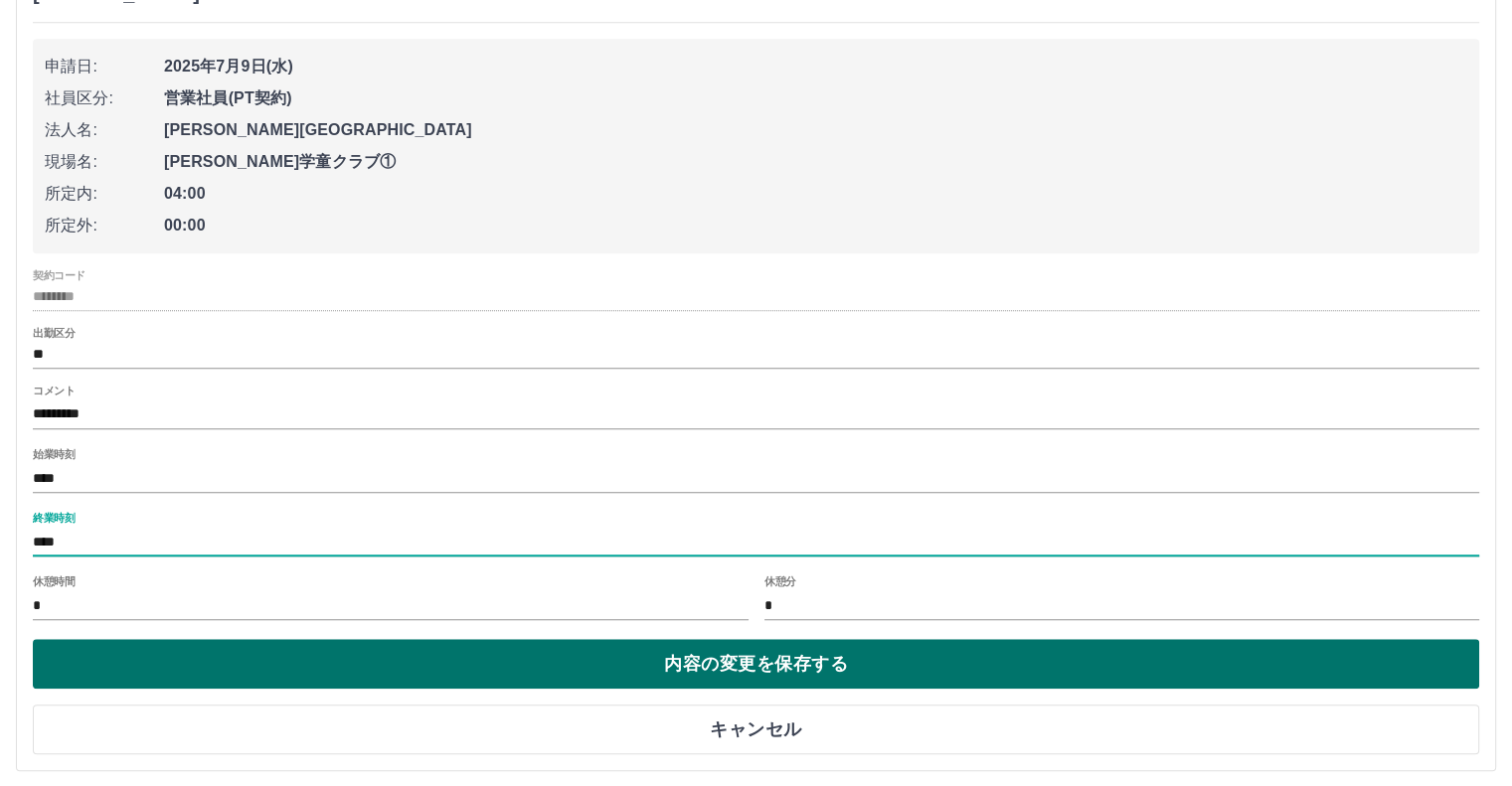 type on "****" 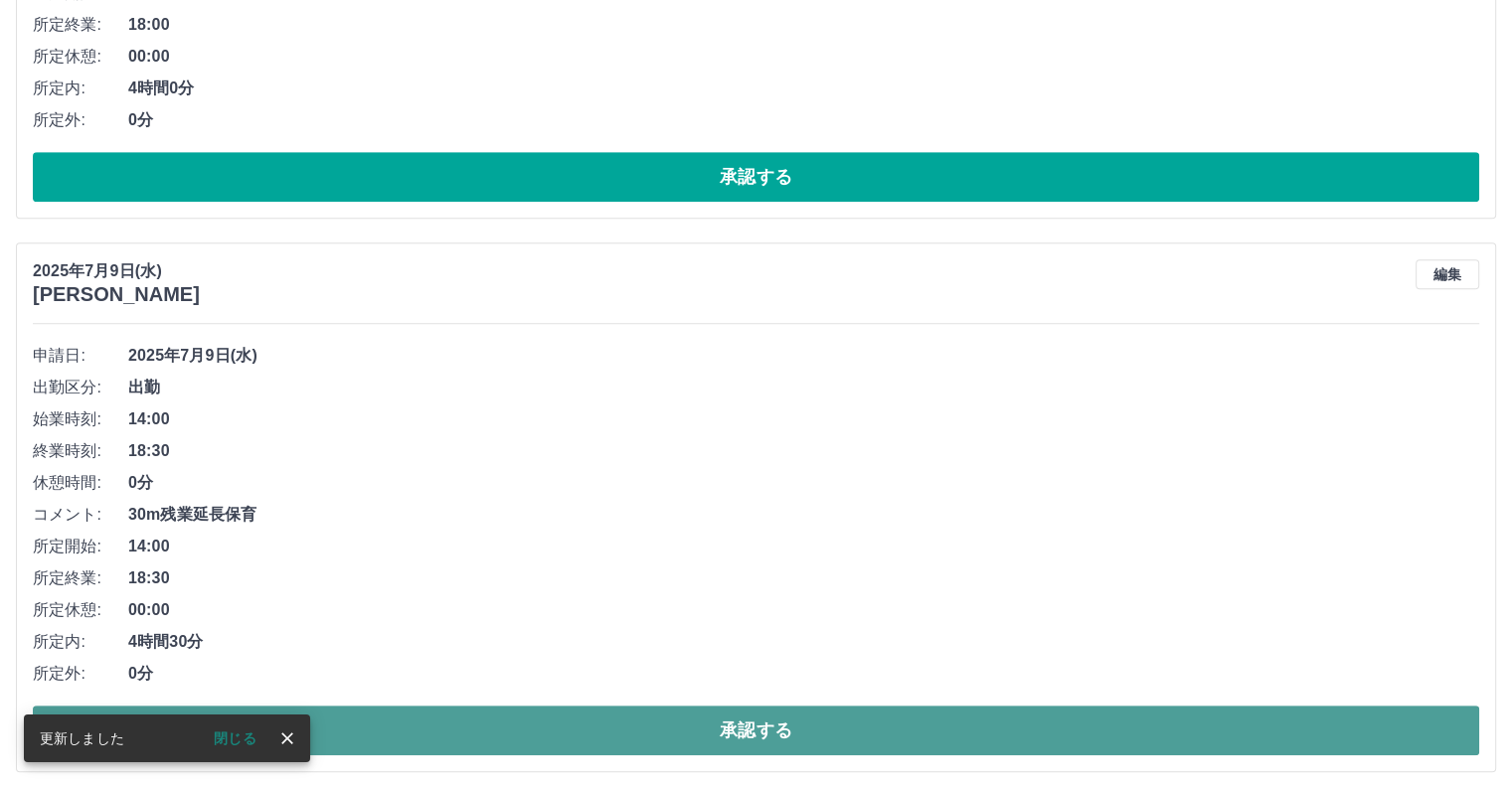 click on "承認する" at bounding box center (756, 730) 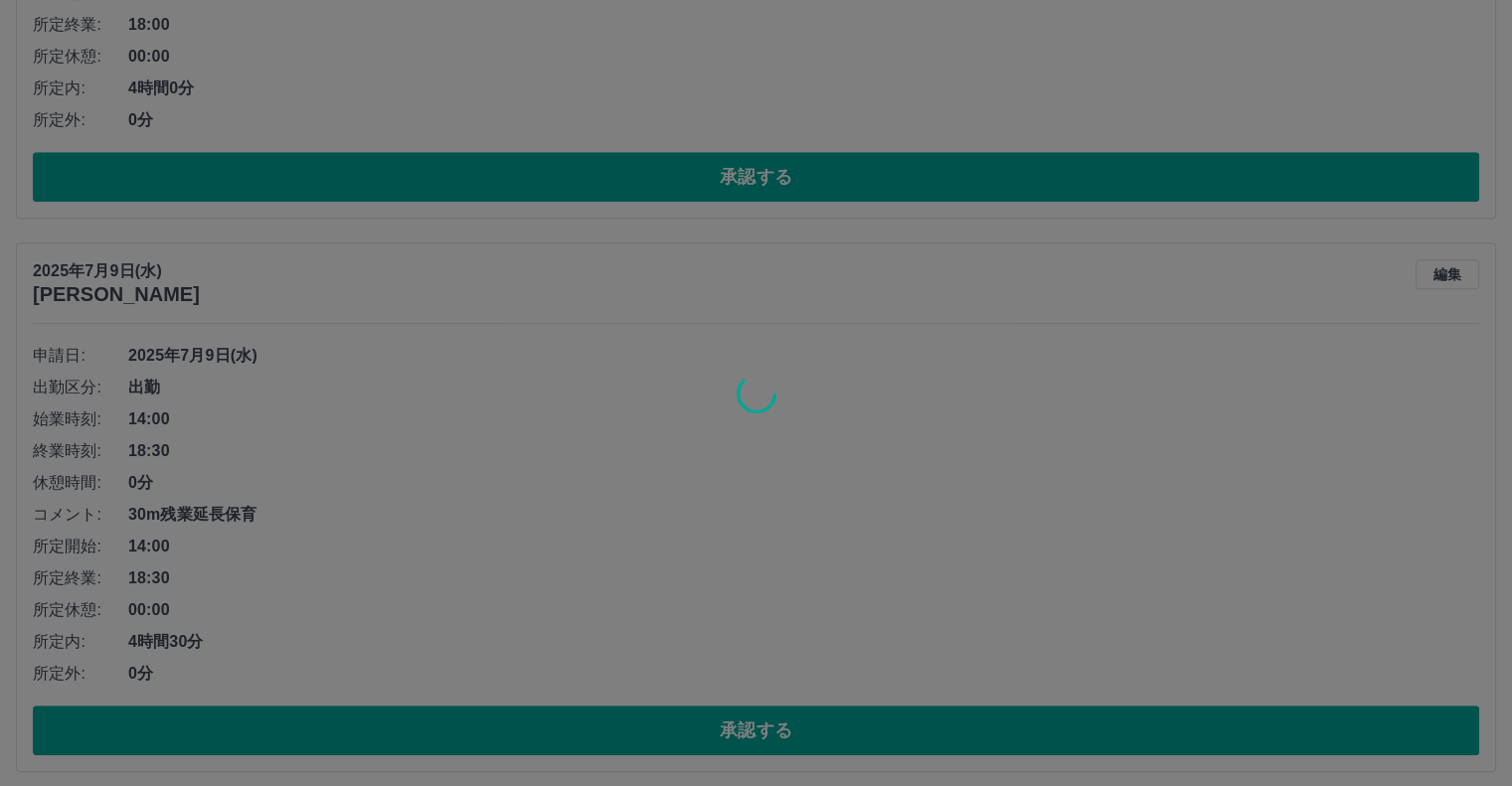 scroll, scrollTop: 8264, scrollLeft: 0, axis: vertical 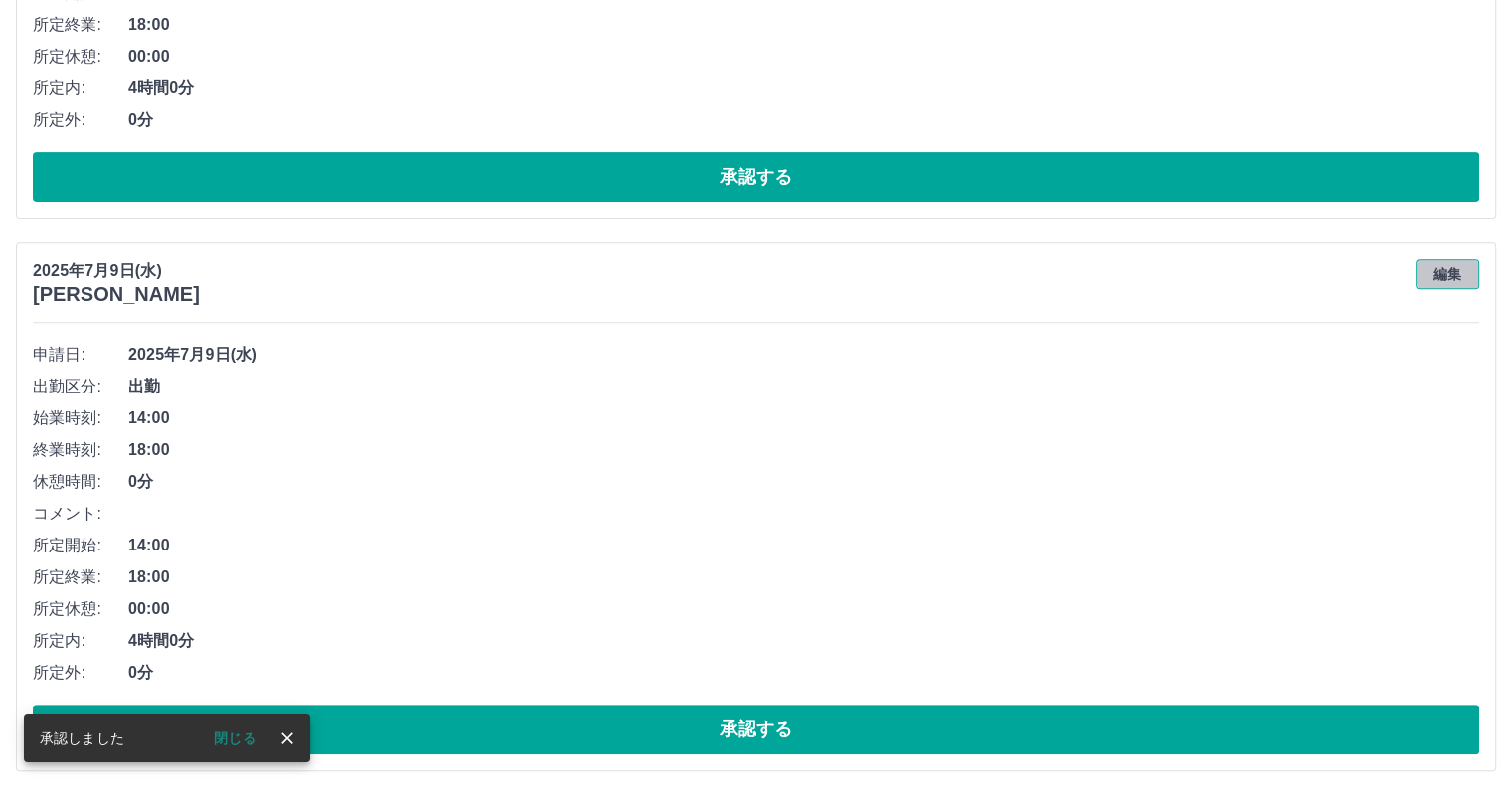 click on "編集" at bounding box center (1447, 274) 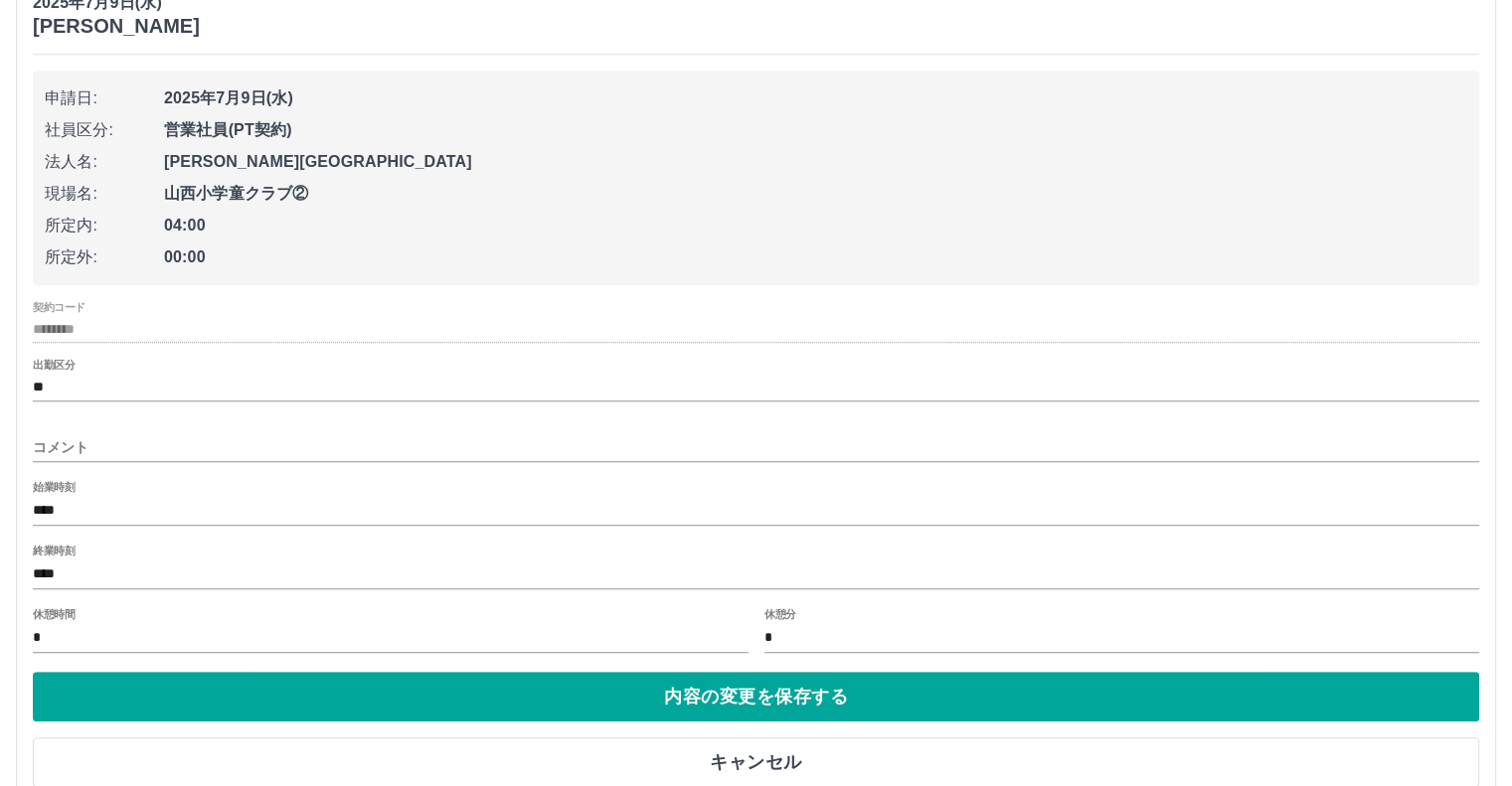 scroll, scrollTop: 8563, scrollLeft: 0, axis: vertical 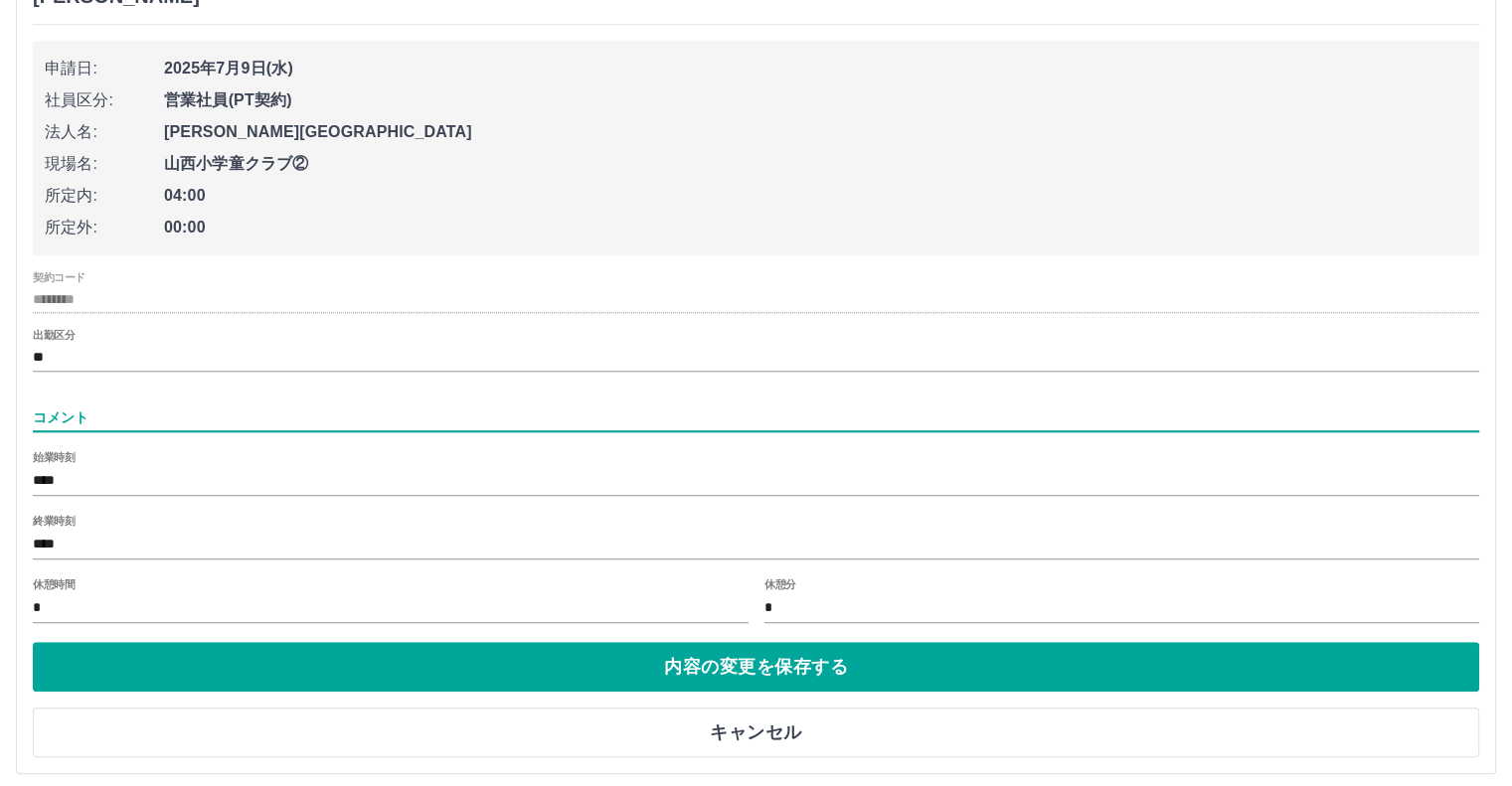 click on "コメント" at bounding box center [756, 417] 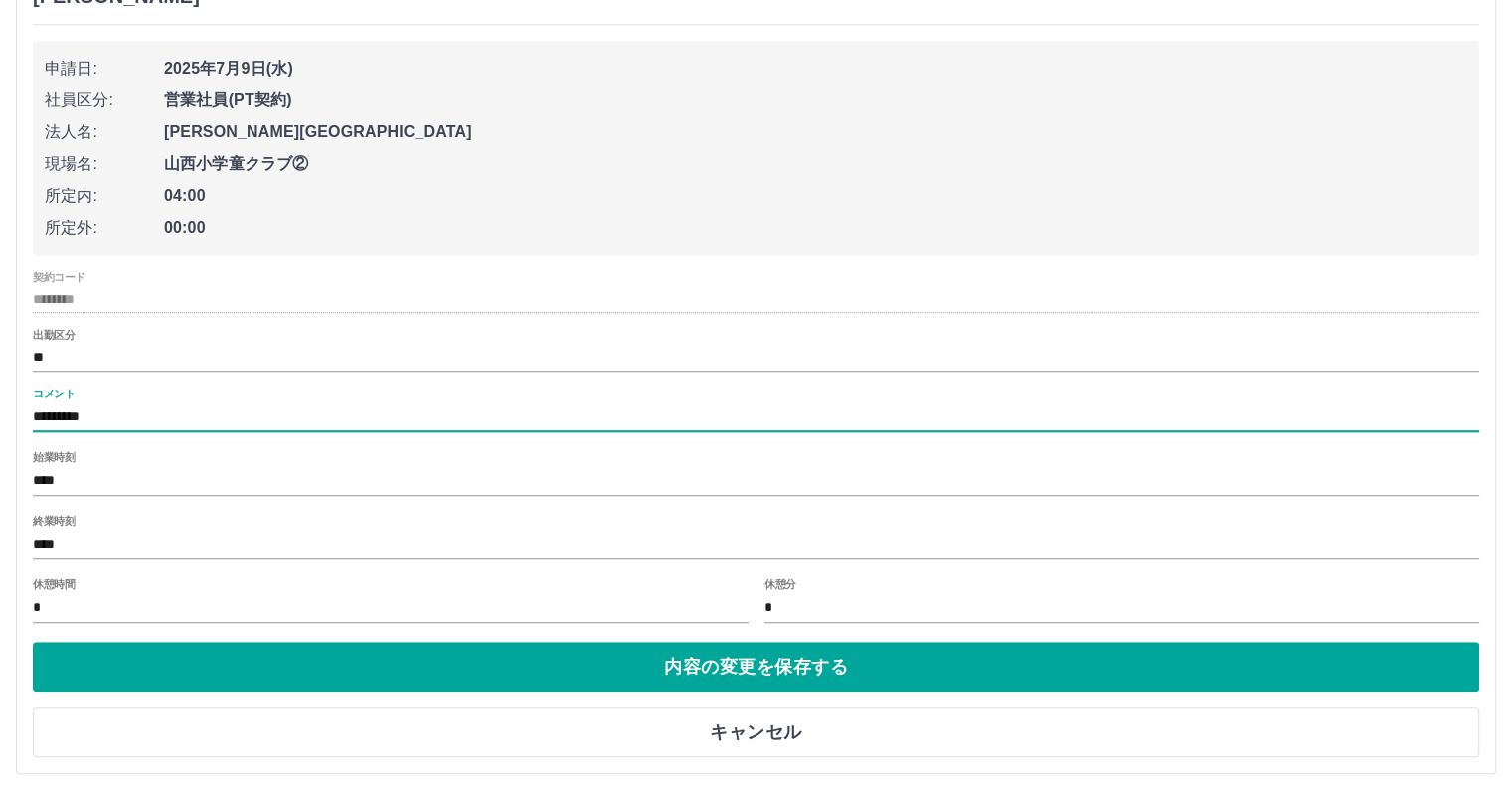 click on "****" at bounding box center [756, 545] 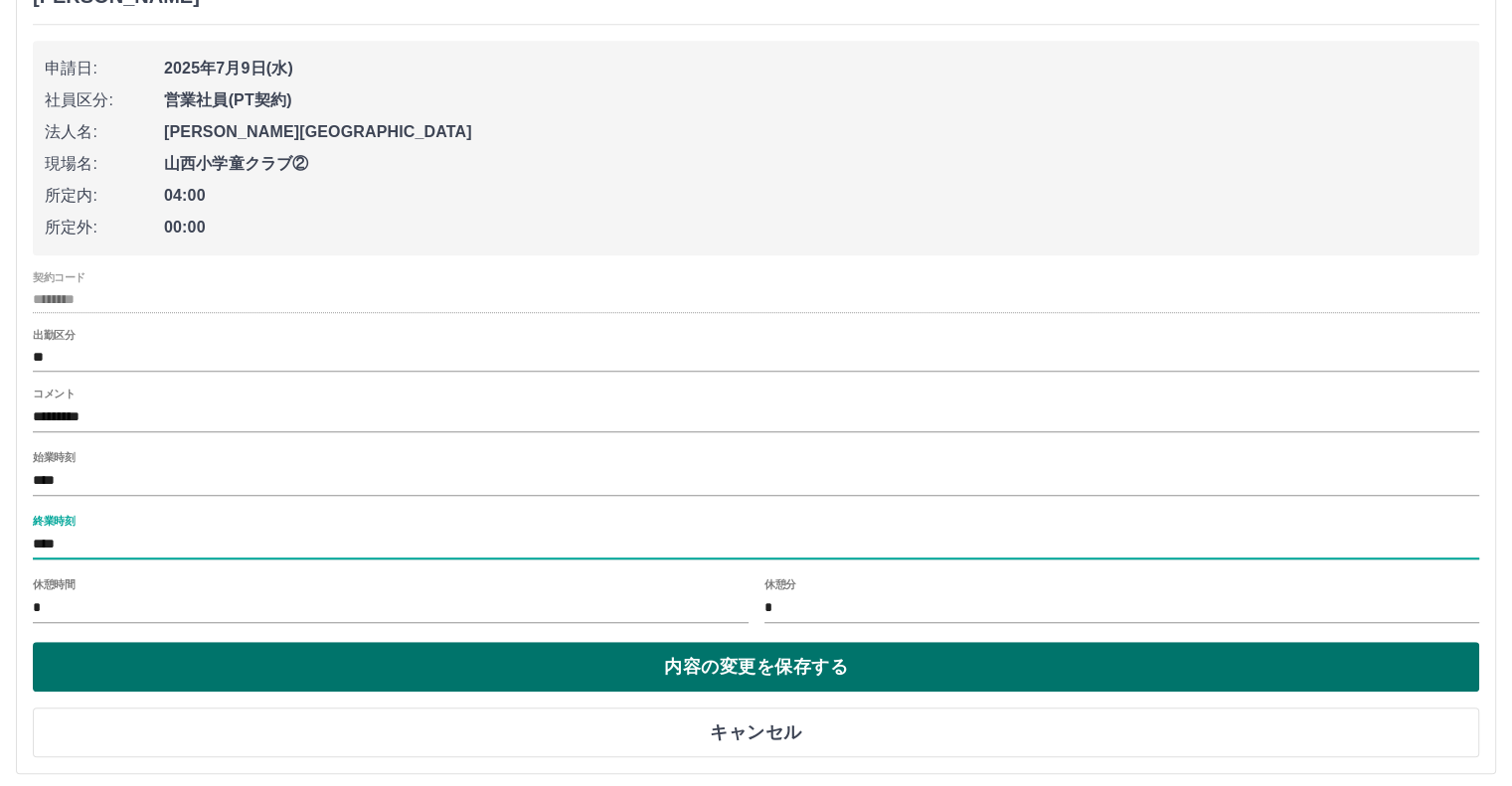 type on "****" 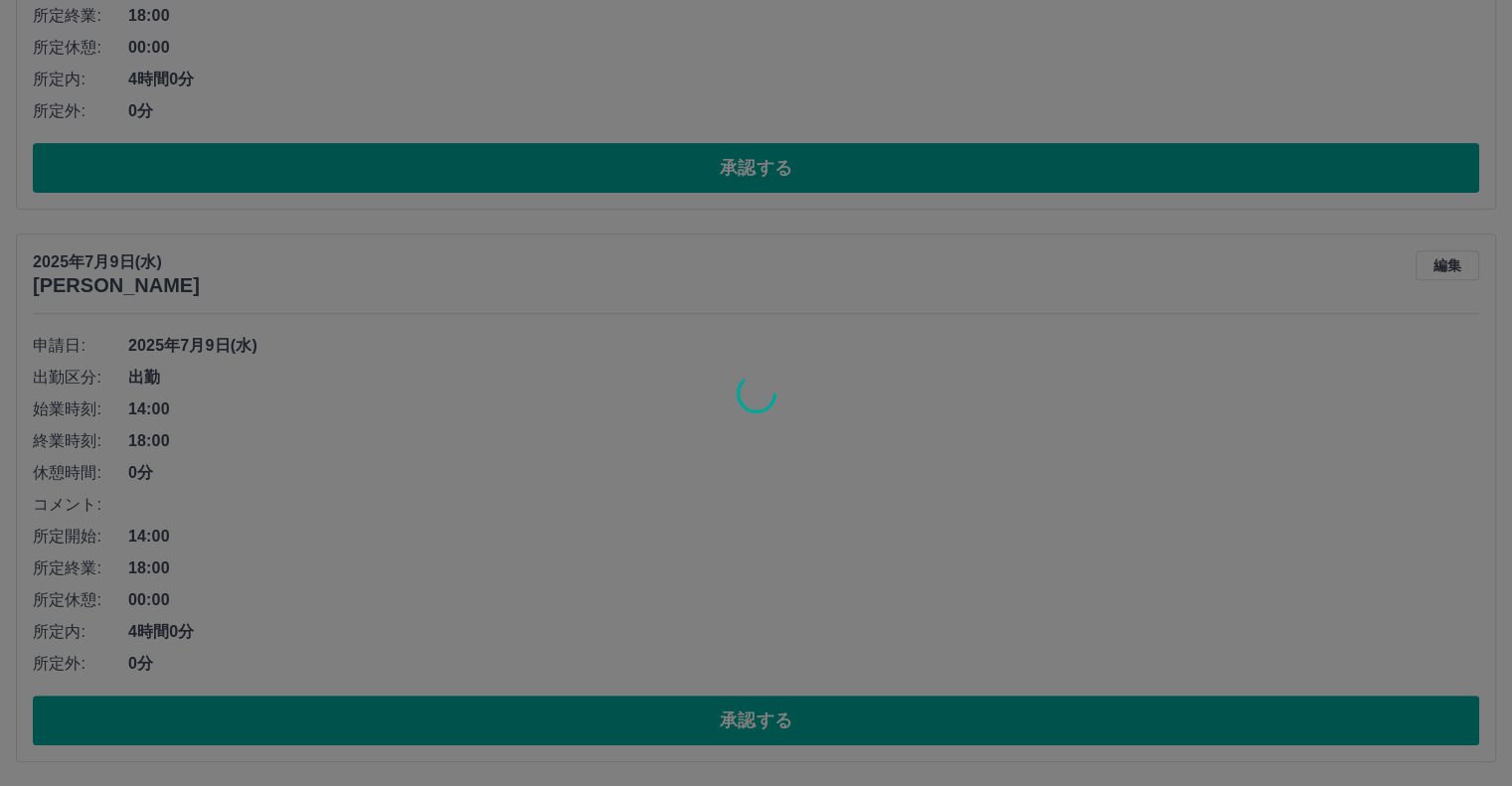 scroll, scrollTop: 8264, scrollLeft: 0, axis: vertical 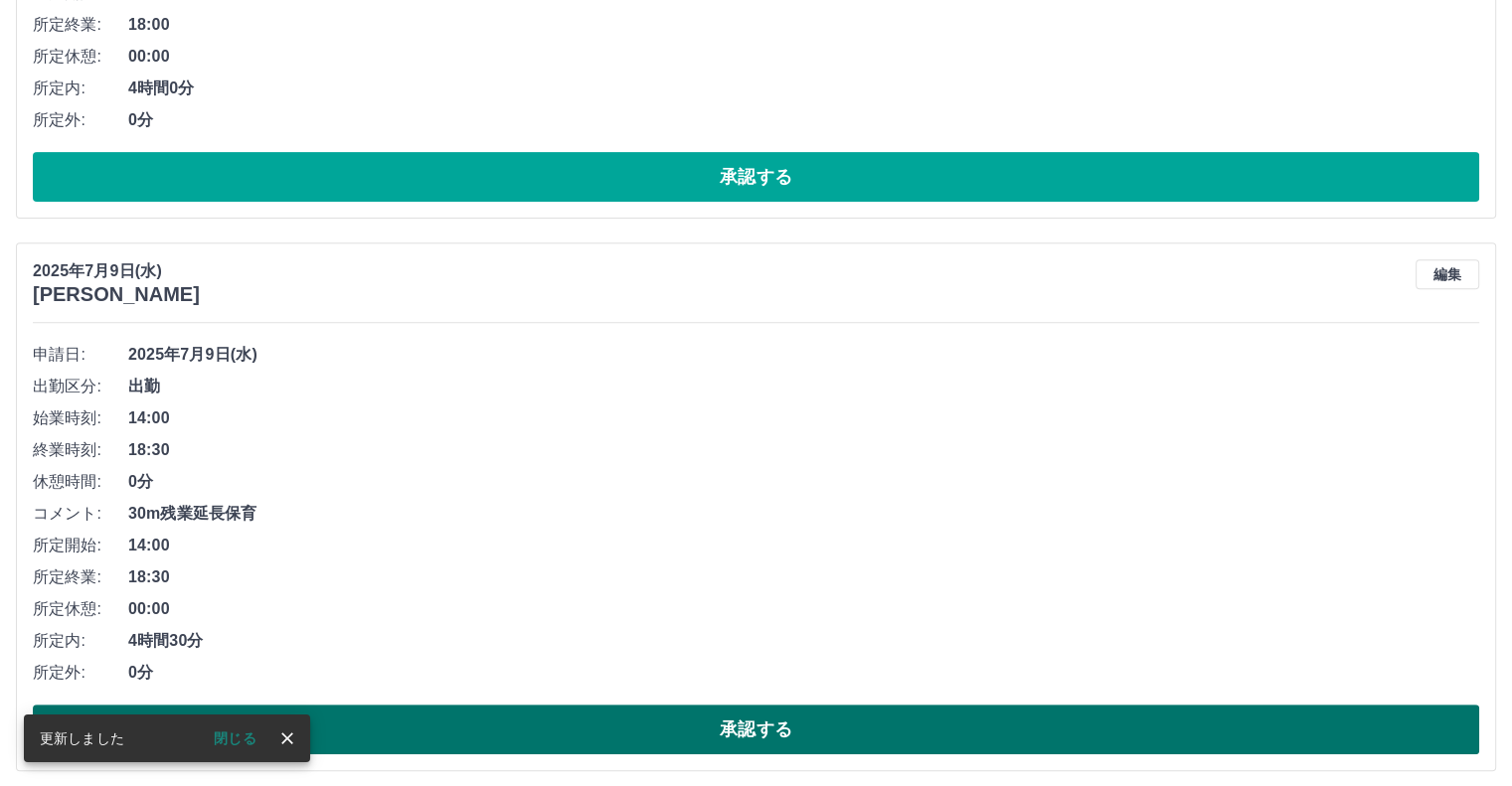 click on "承認する" at bounding box center (756, 729) 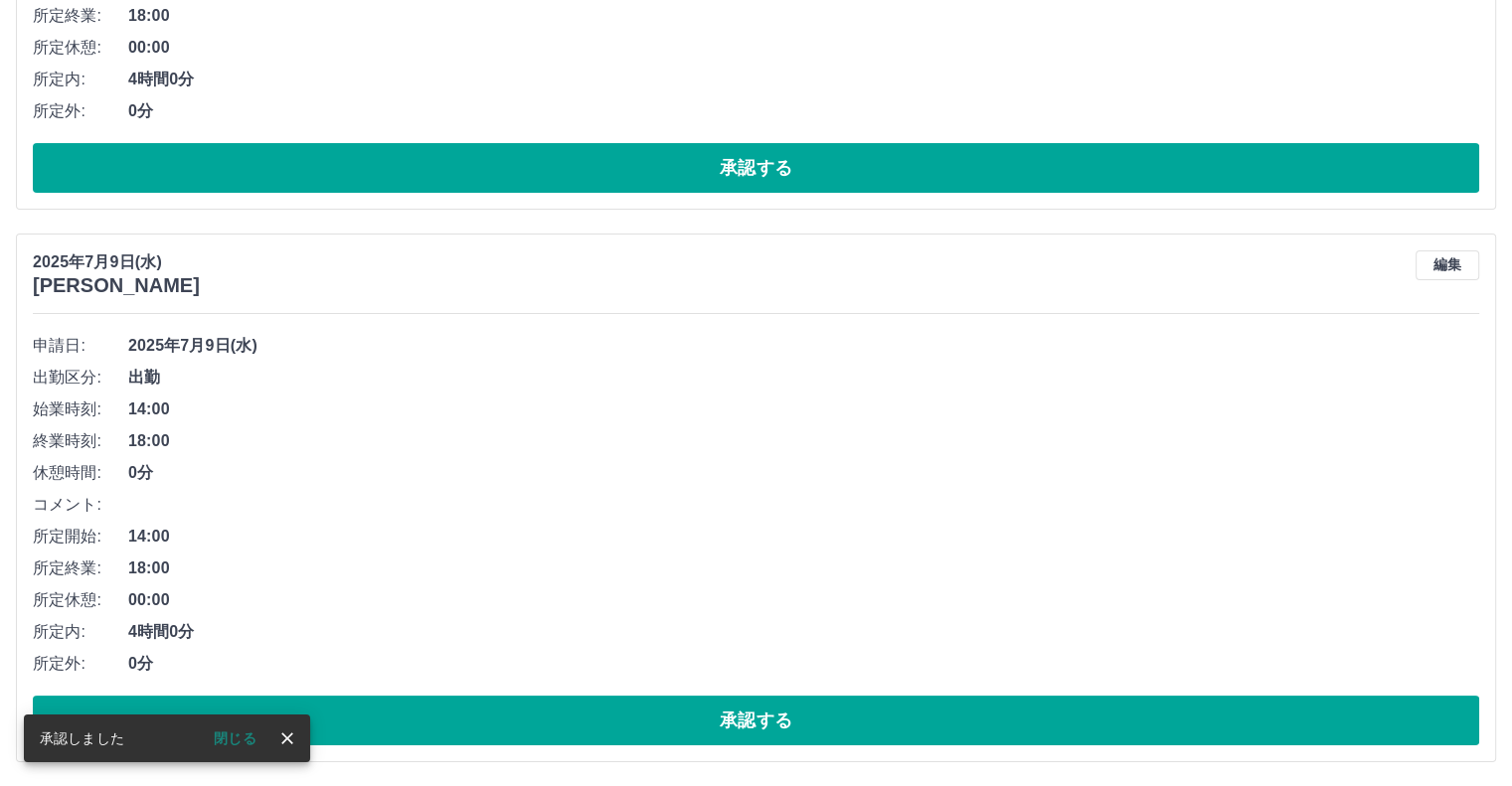 scroll, scrollTop: 7712, scrollLeft: 0, axis: vertical 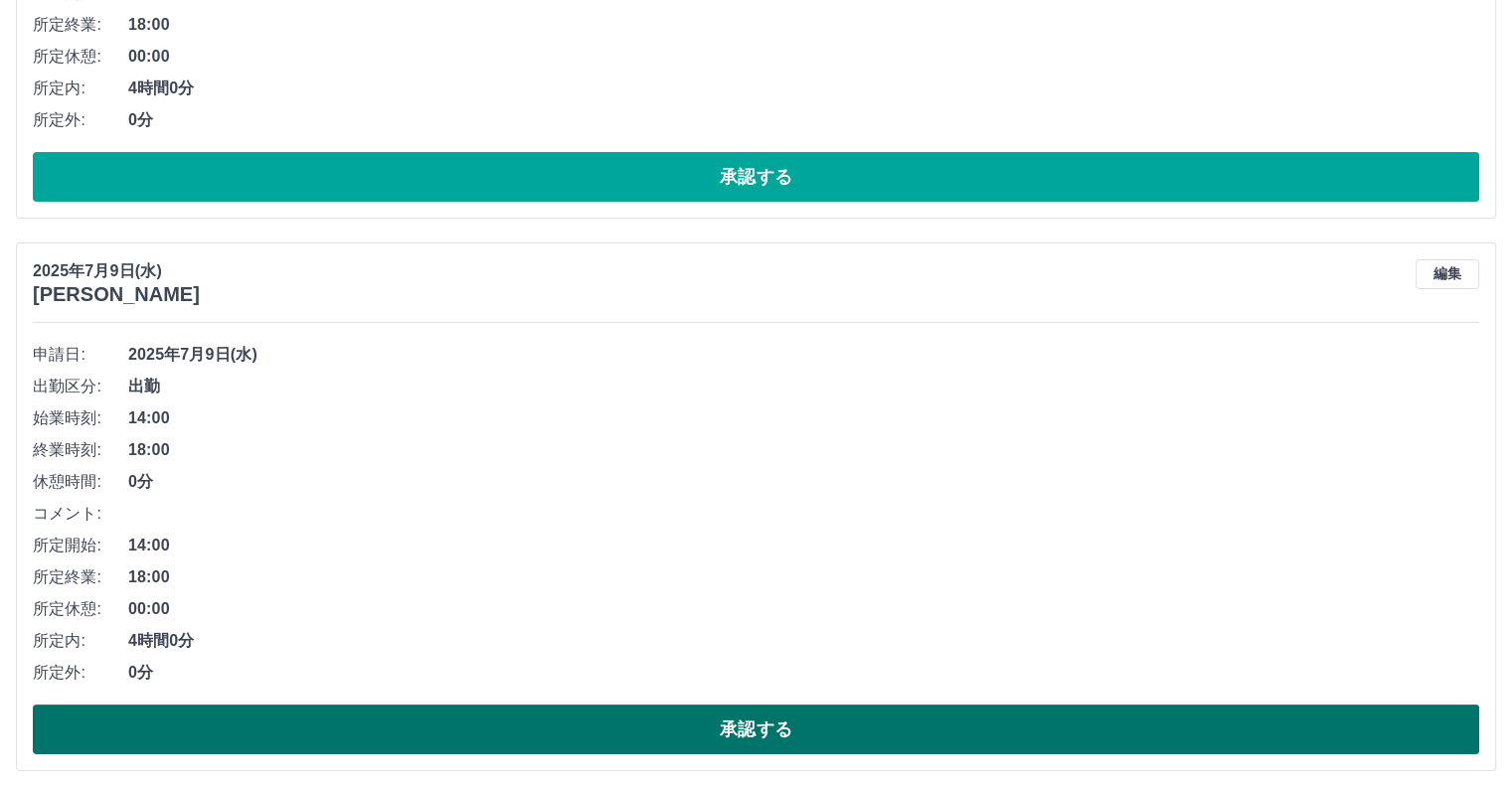 click on "承認する" at bounding box center (756, 729) 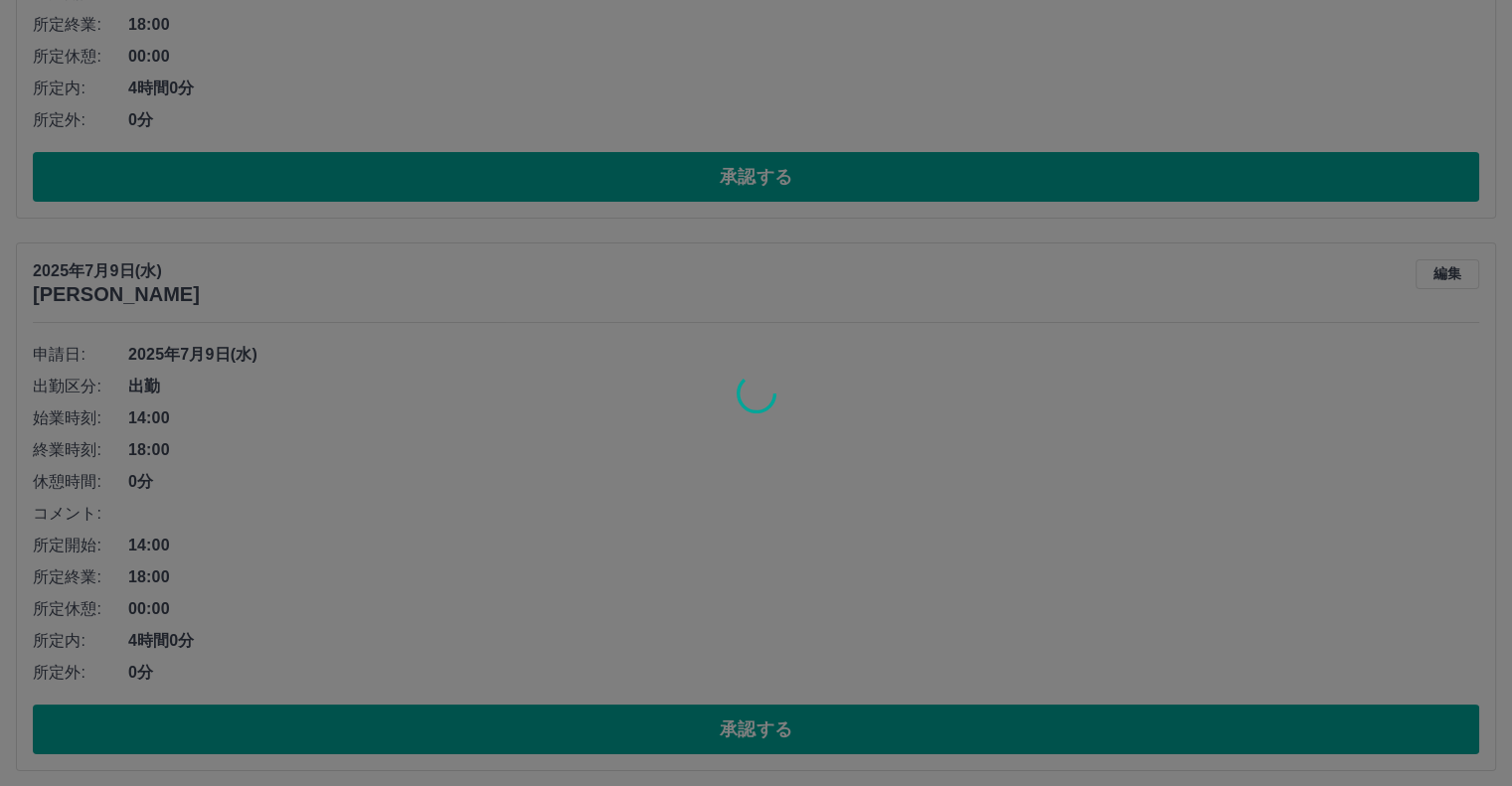 scroll, scrollTop: 7159, scrollLeft: 0, axis: vertical 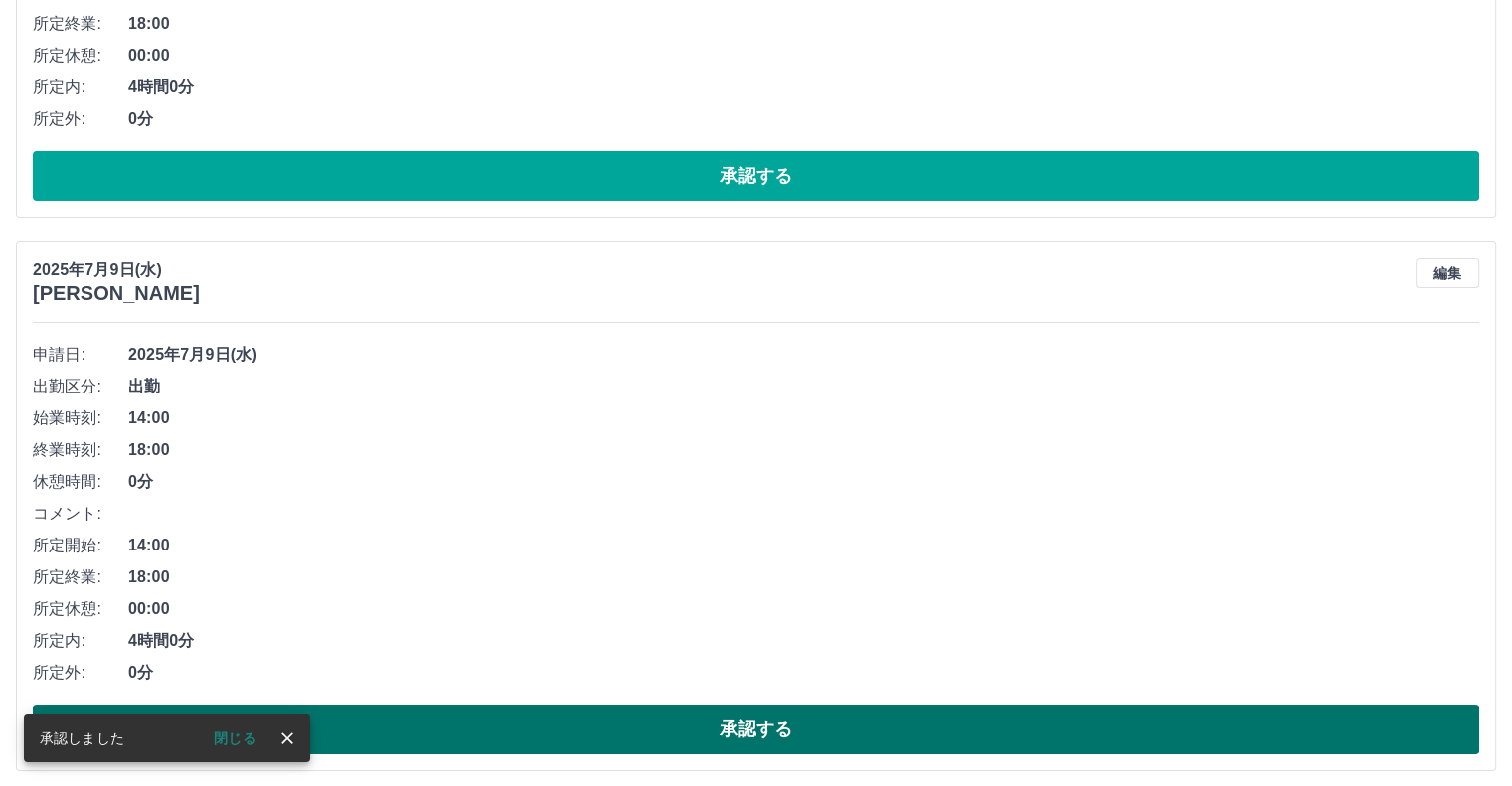click on "承認する" at bounding box center [756, 729] 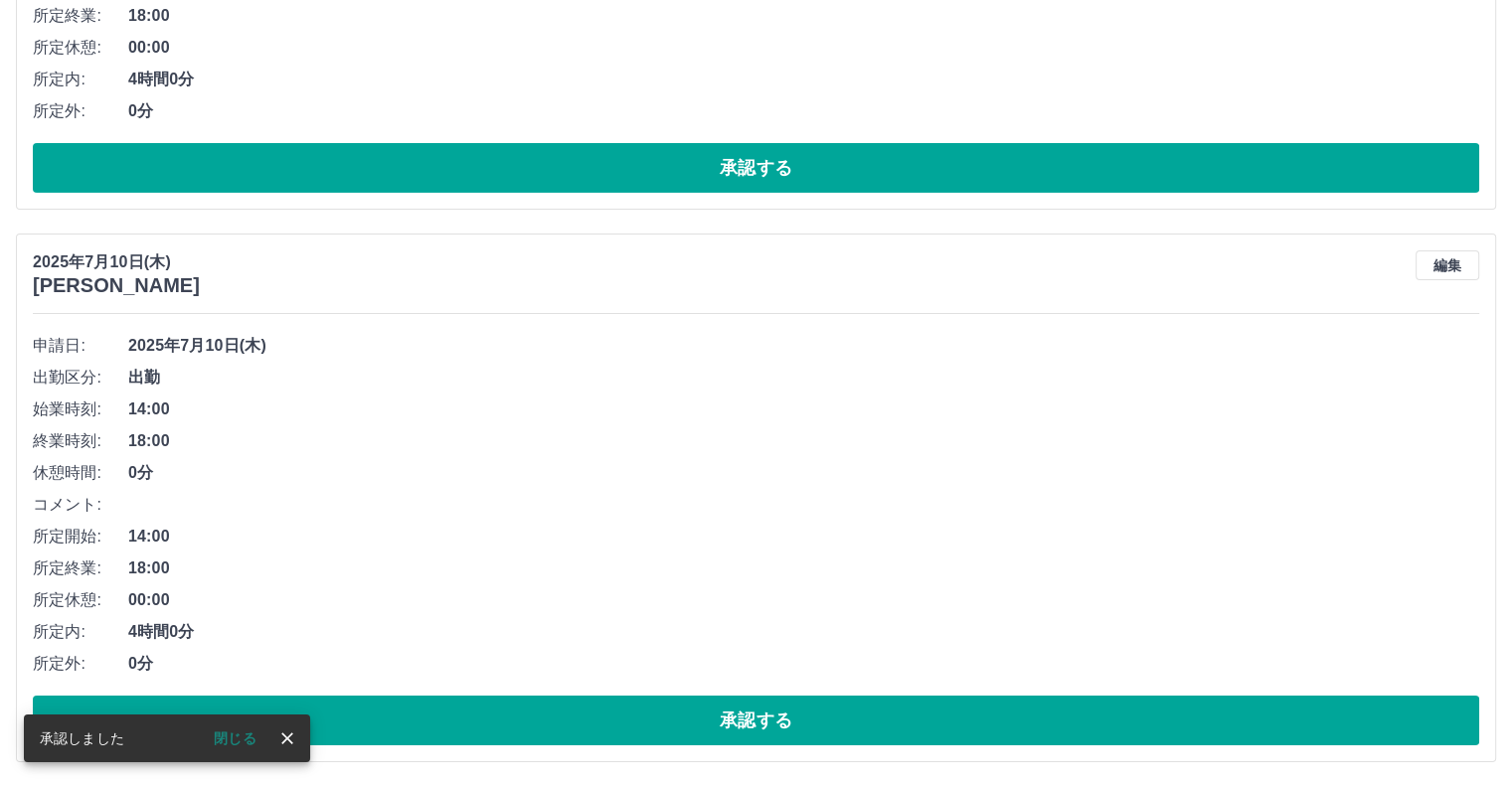 scroll, scrollTop: 6608, scrollLeft: 0, axis: vertical 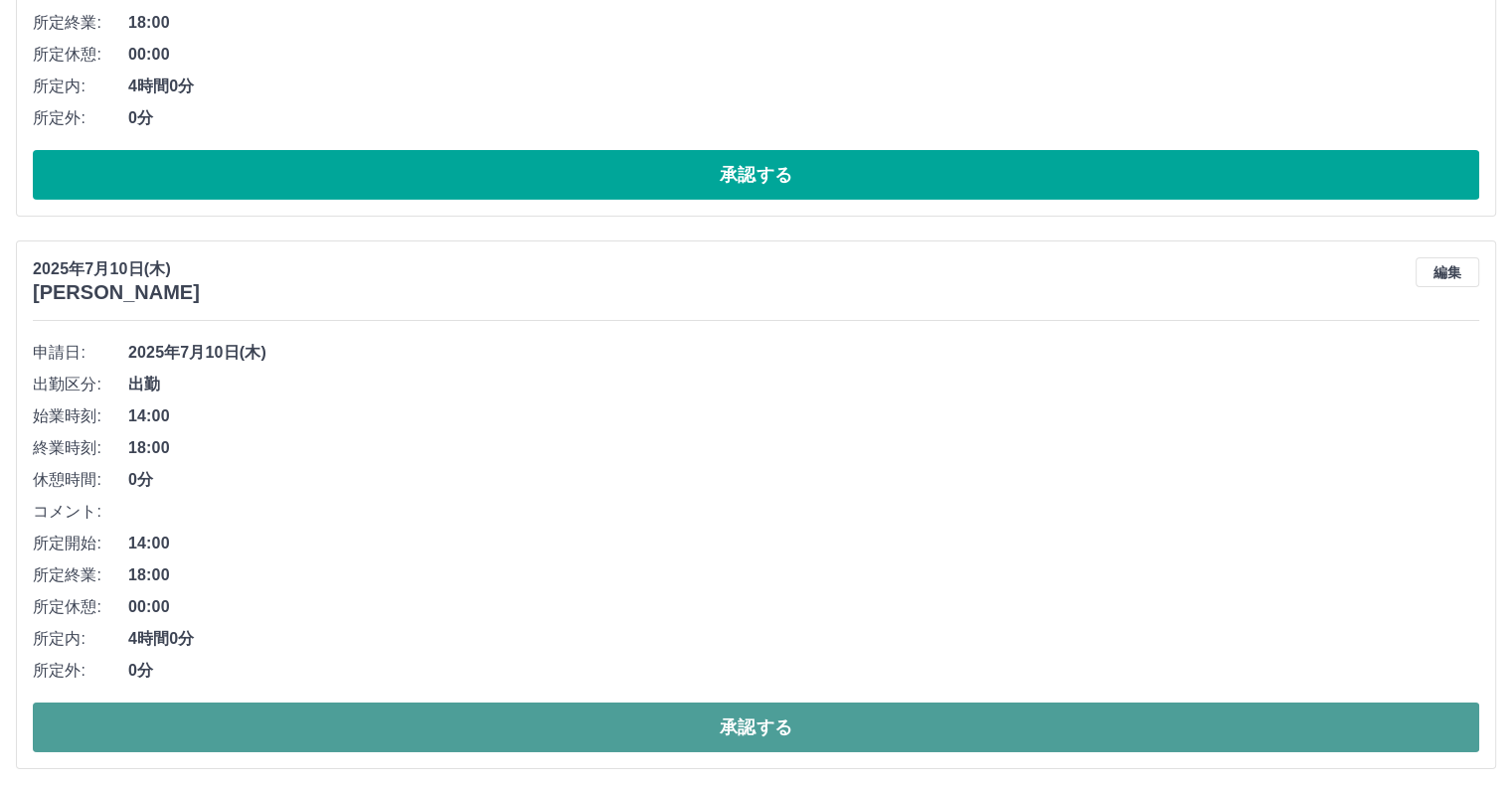 click on "承認する" at bounding box center [756, 727] 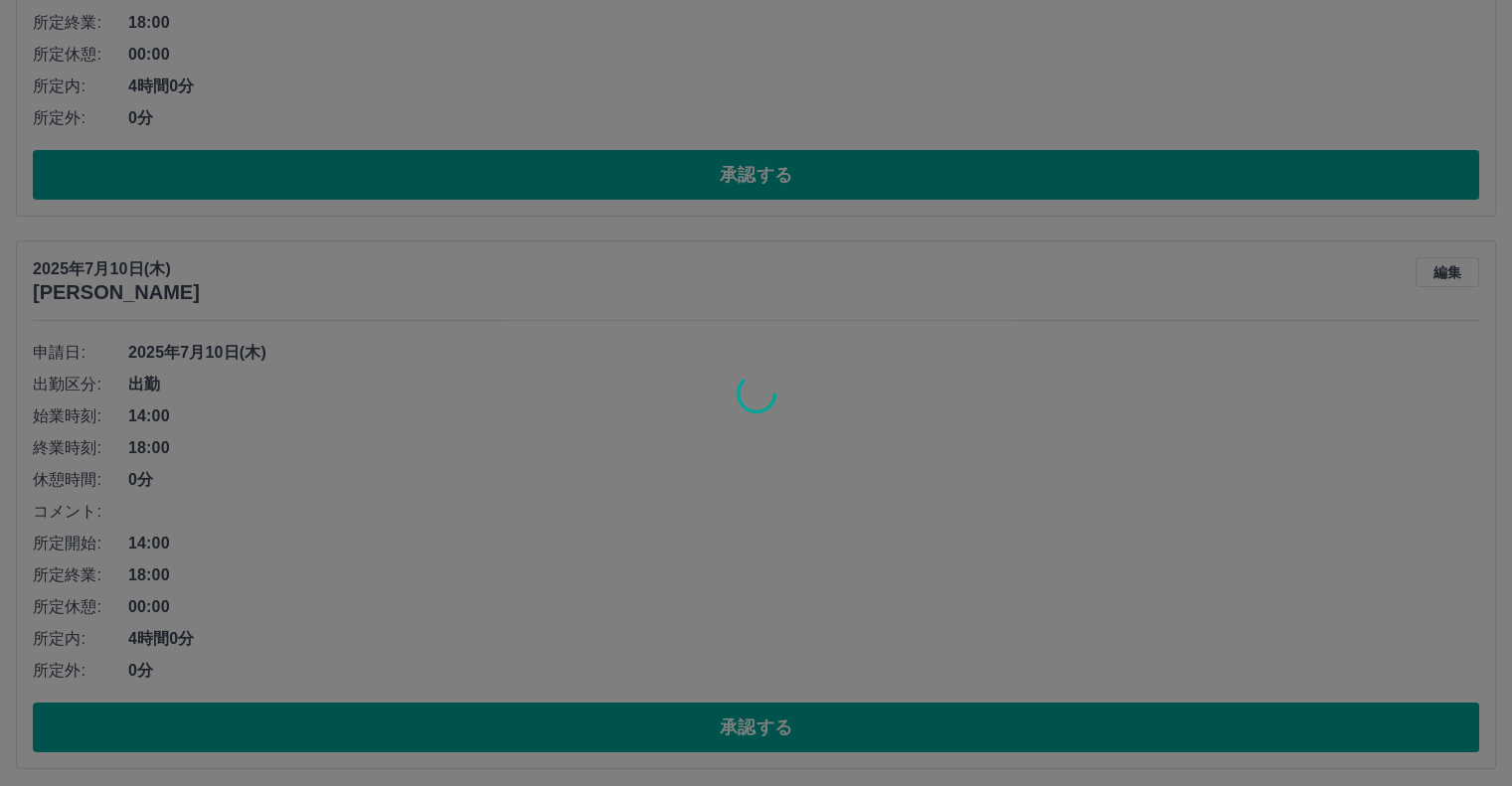 scroll, scrollTop: 6055, scrollLeft: 0, axis: vertical 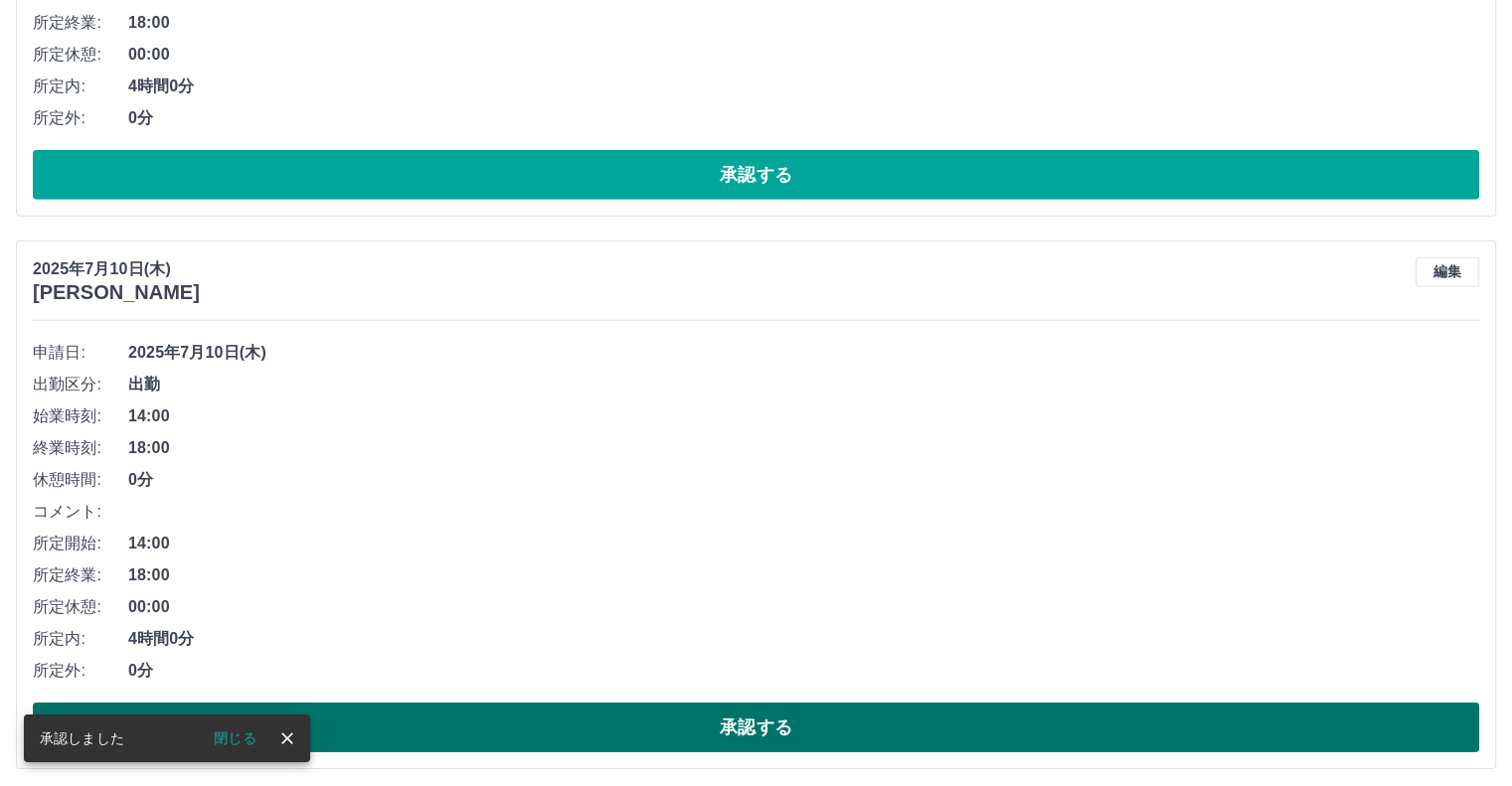 click on "承認する" at bounding box center (756, 727) 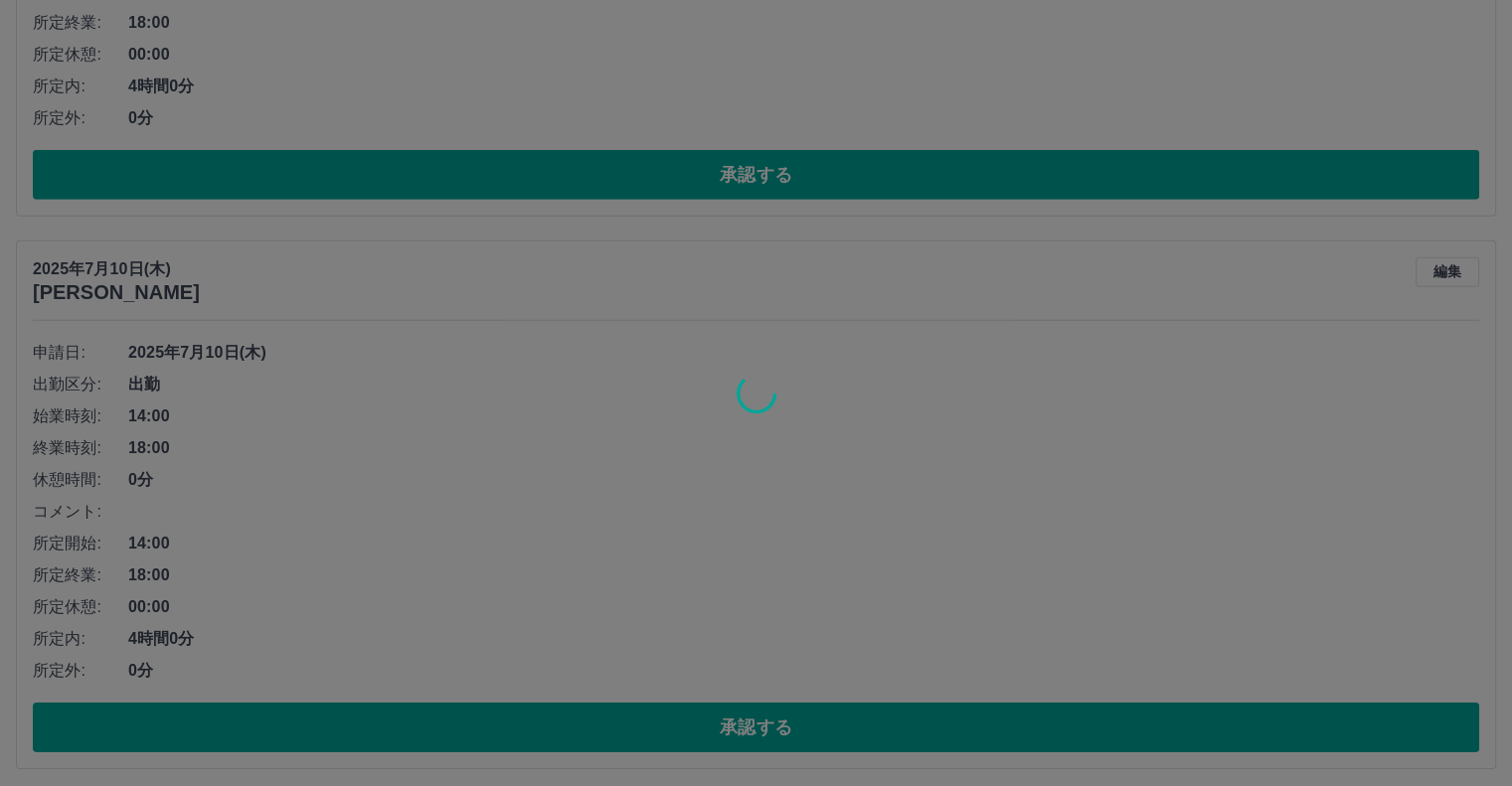 scroll, scrollTop: 5503, scrollLeft: 0, axis: vertical 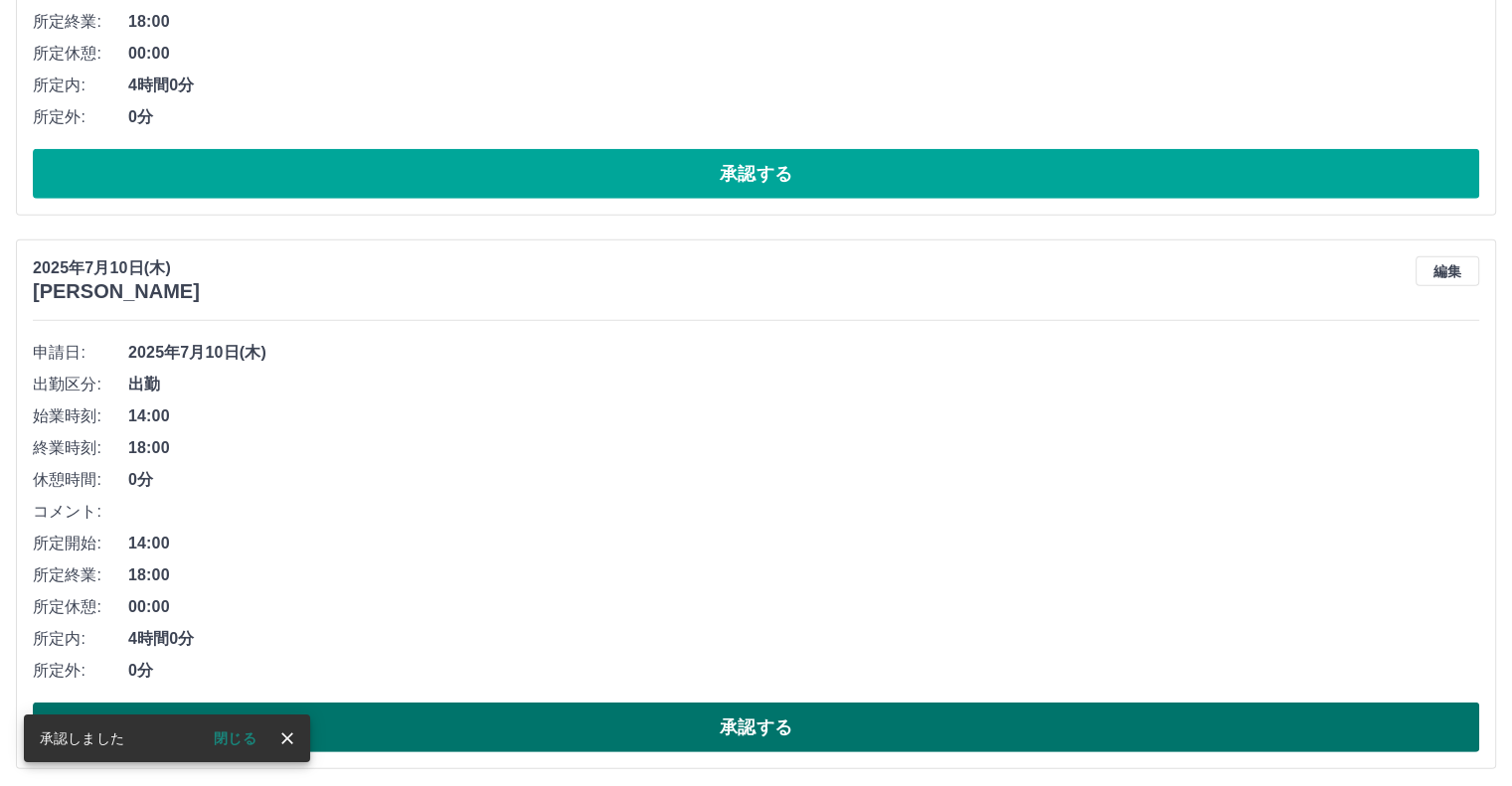 click on "承認する" at bounding box center (756, 727) 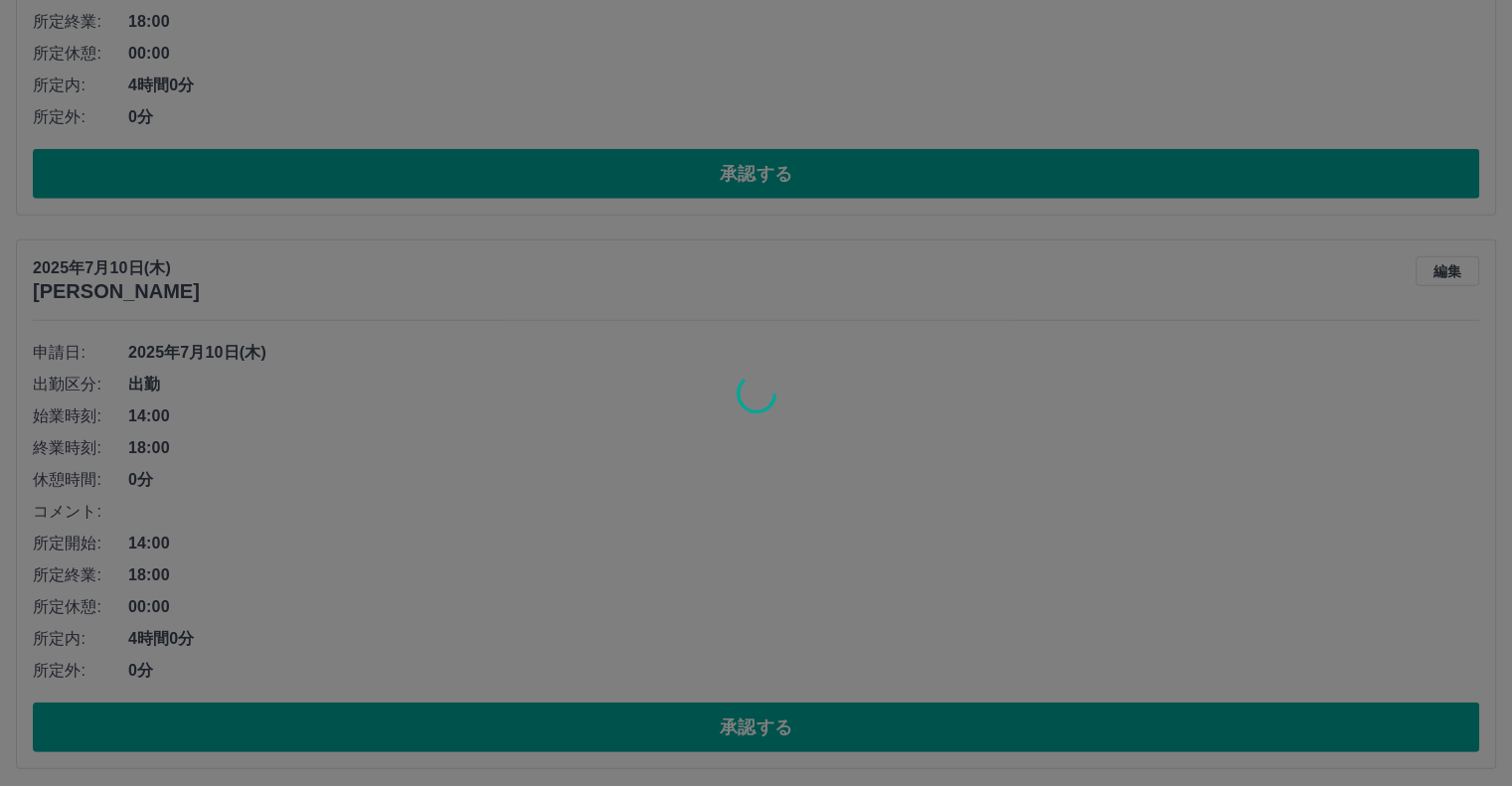 scroll, scrollTop: 4952, scrollLeft: 0, axis: vertical 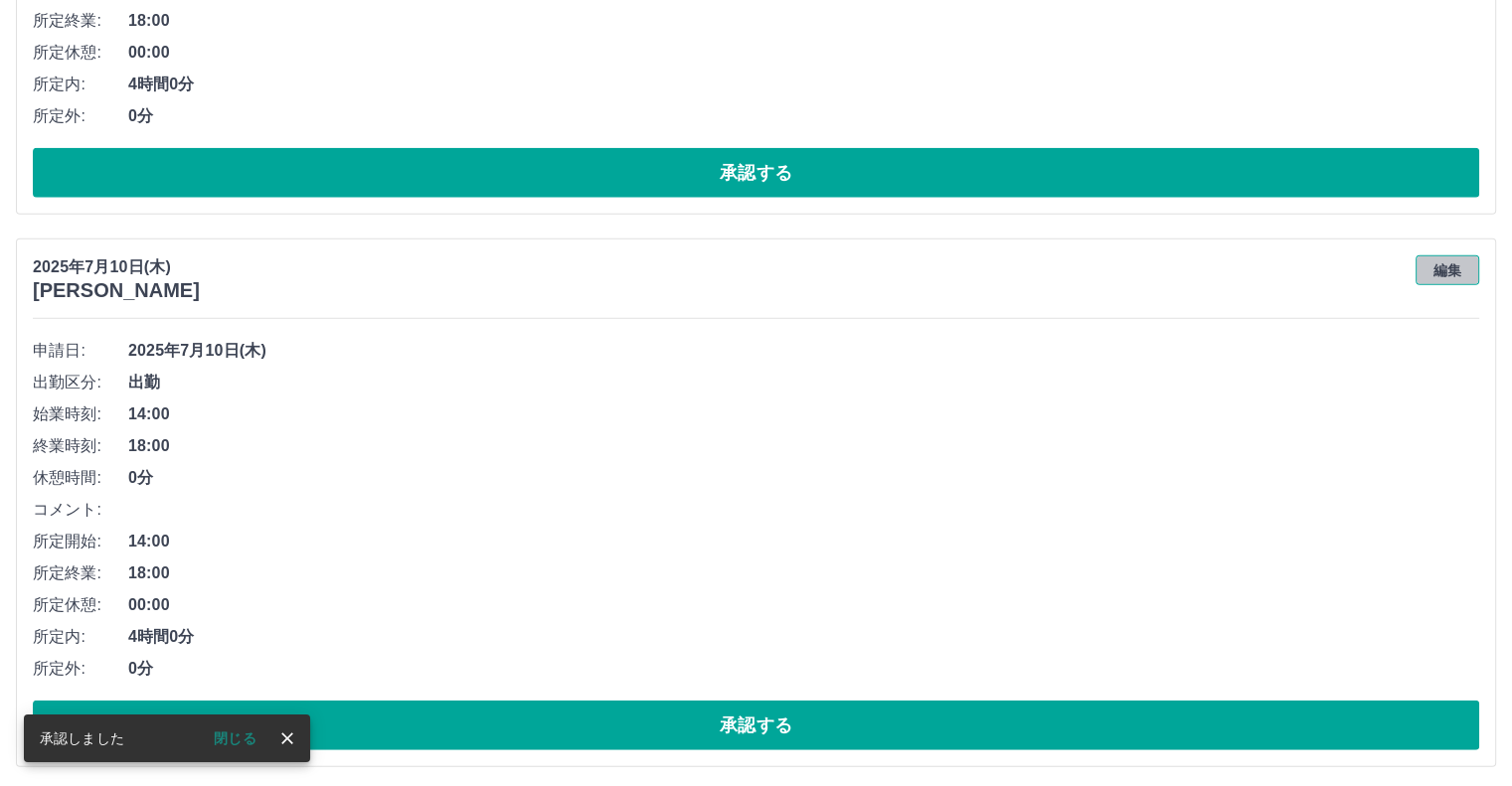 click on "編集" at bounding box center [1447, 270] 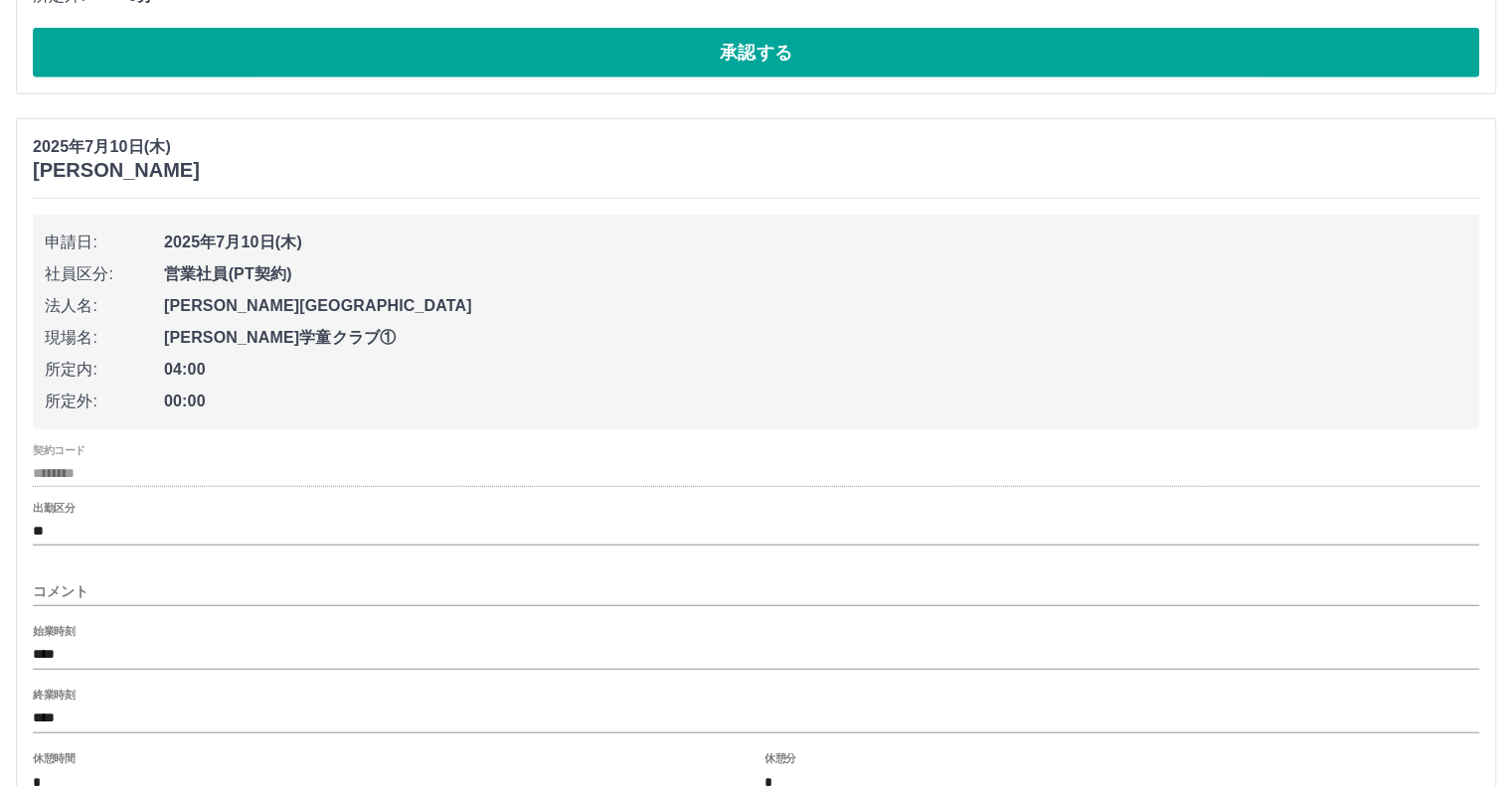 scroll, scrollTop: 5150, scrollLeft: 0, axis: vertical 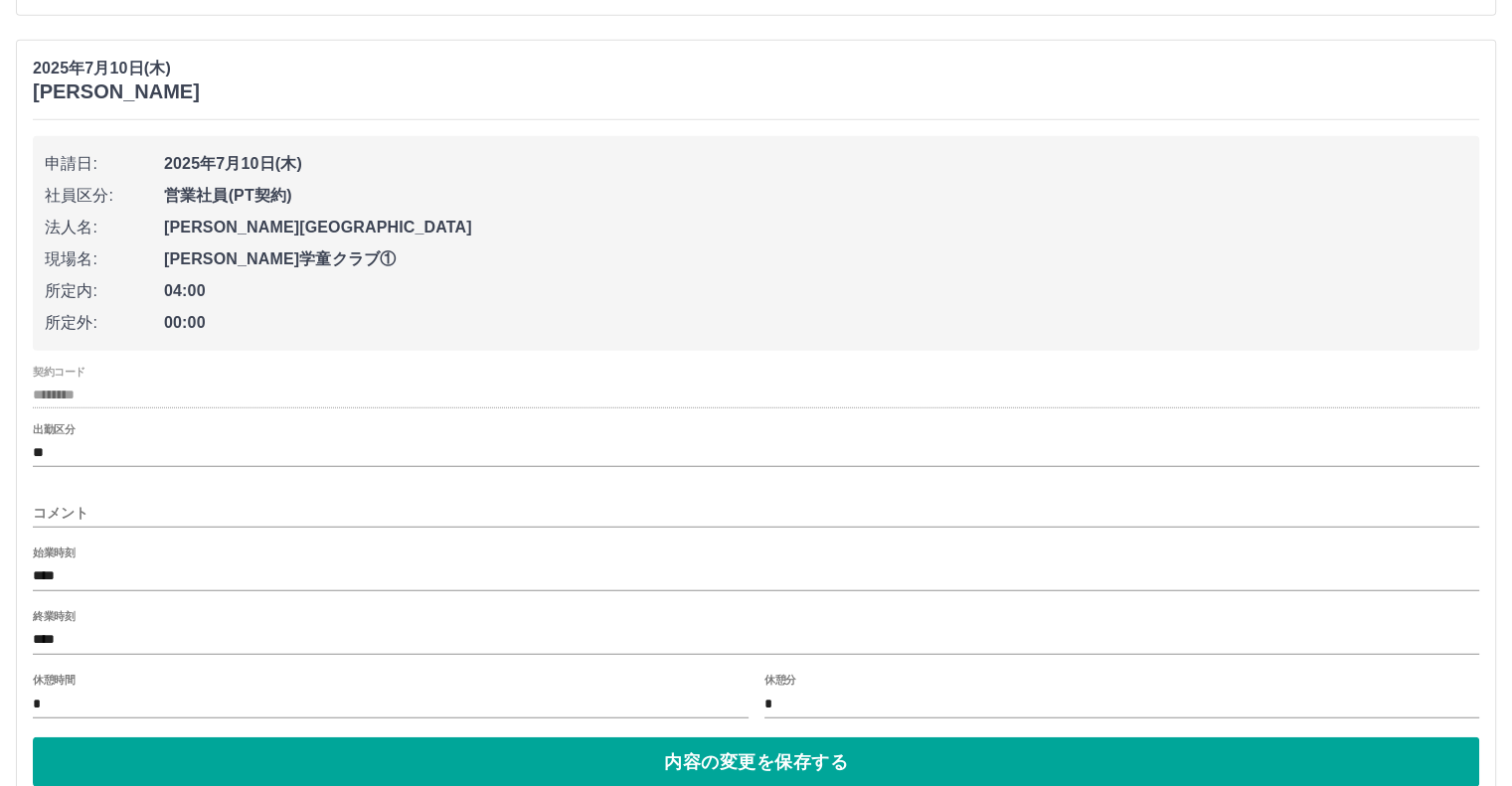 click on "コメント" at bounding box center (756, 513) 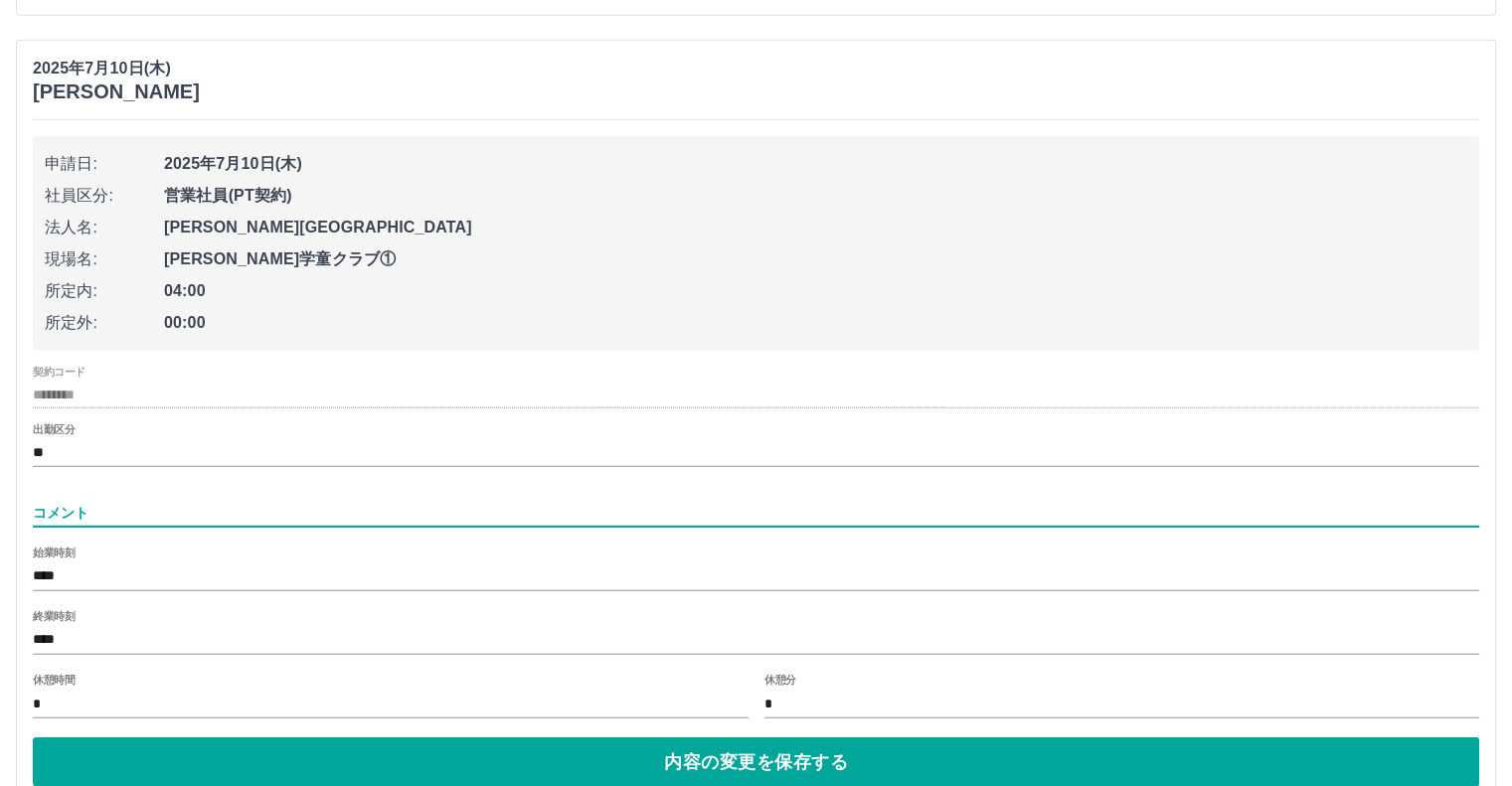 type on "*********" 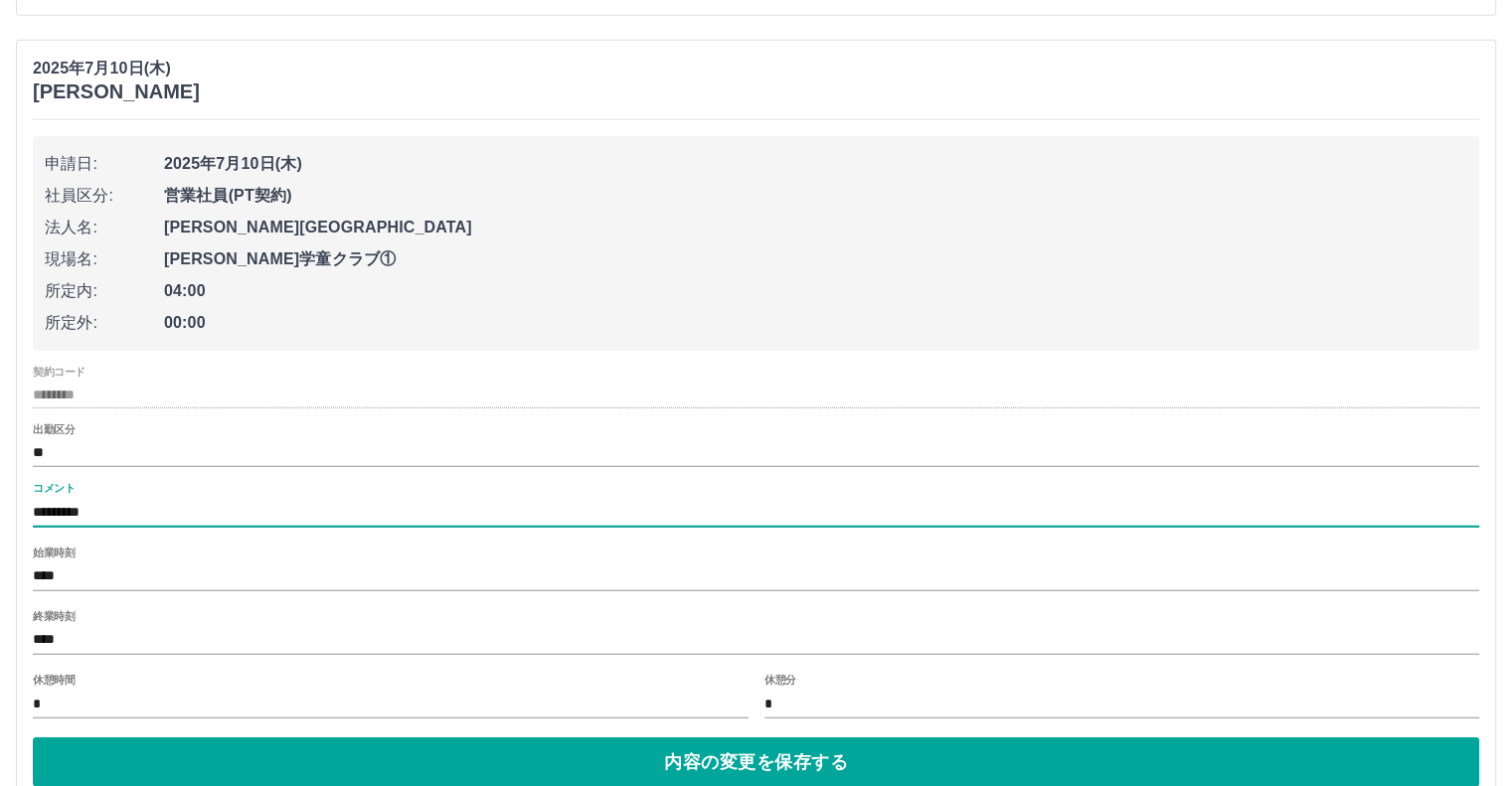 click on "****" at bounding box center [756, 640] 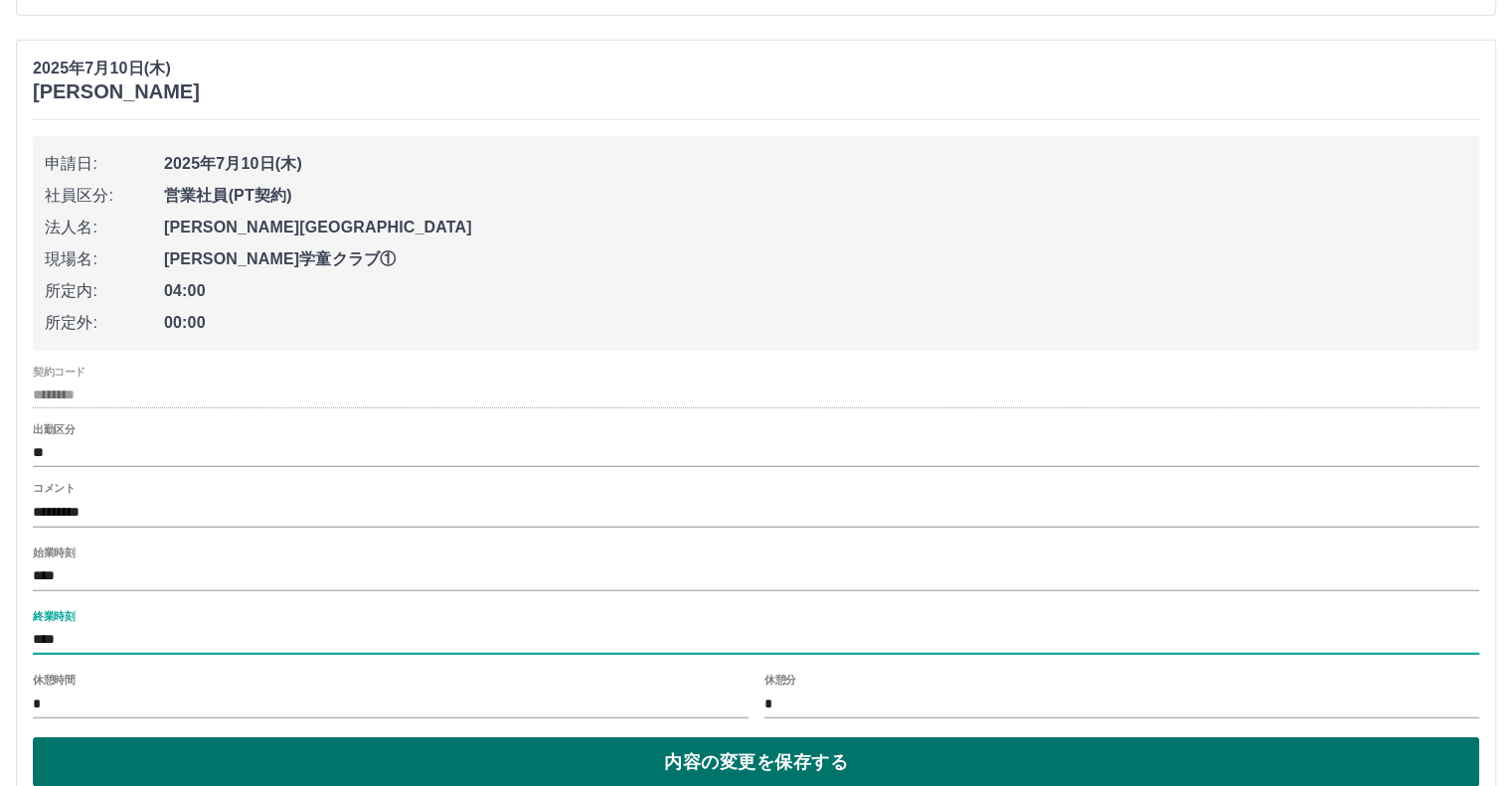 type on "****" 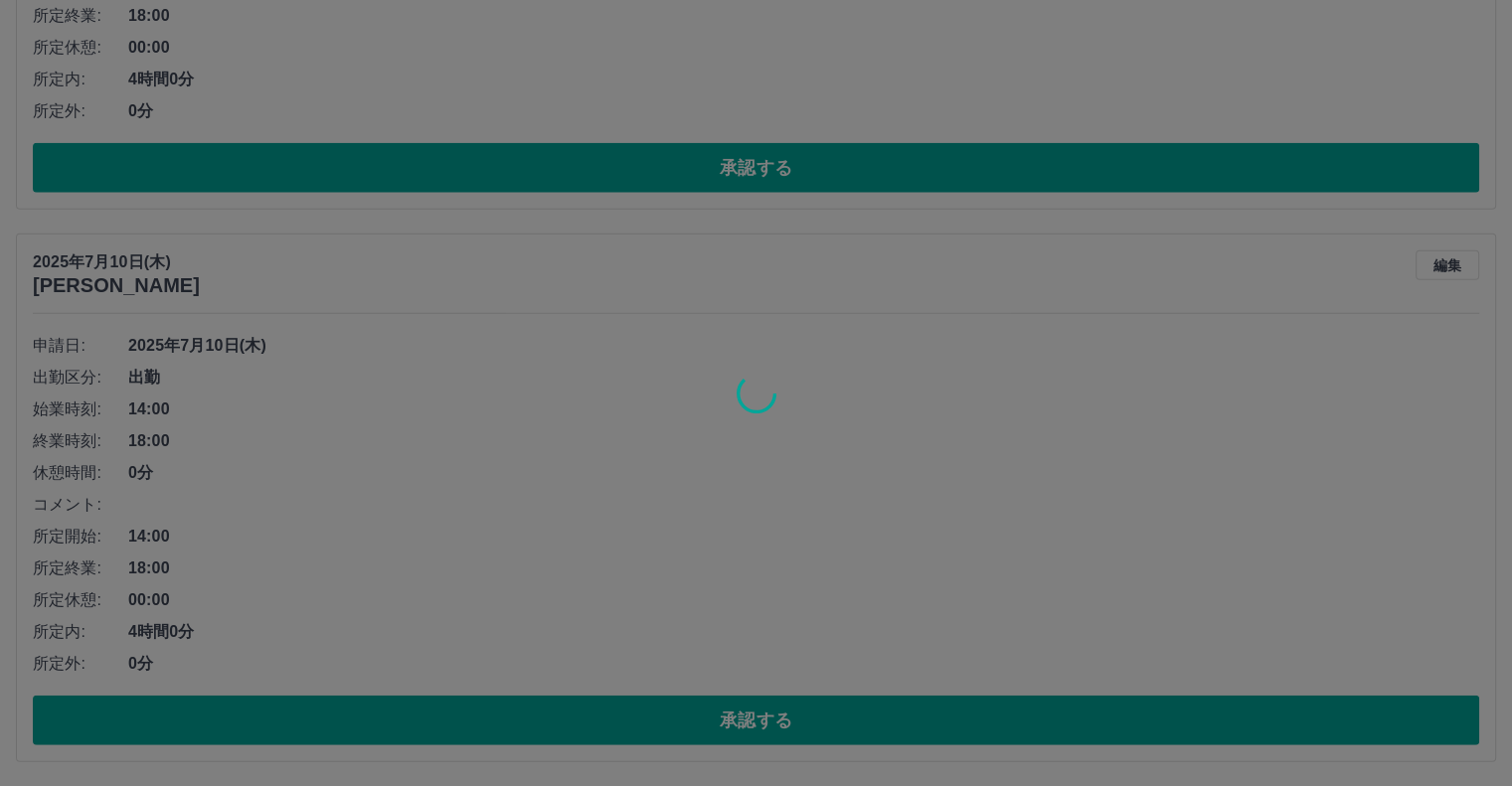 scroll, scrollTop: 4952, scrollLeft: 0, axis: vertical 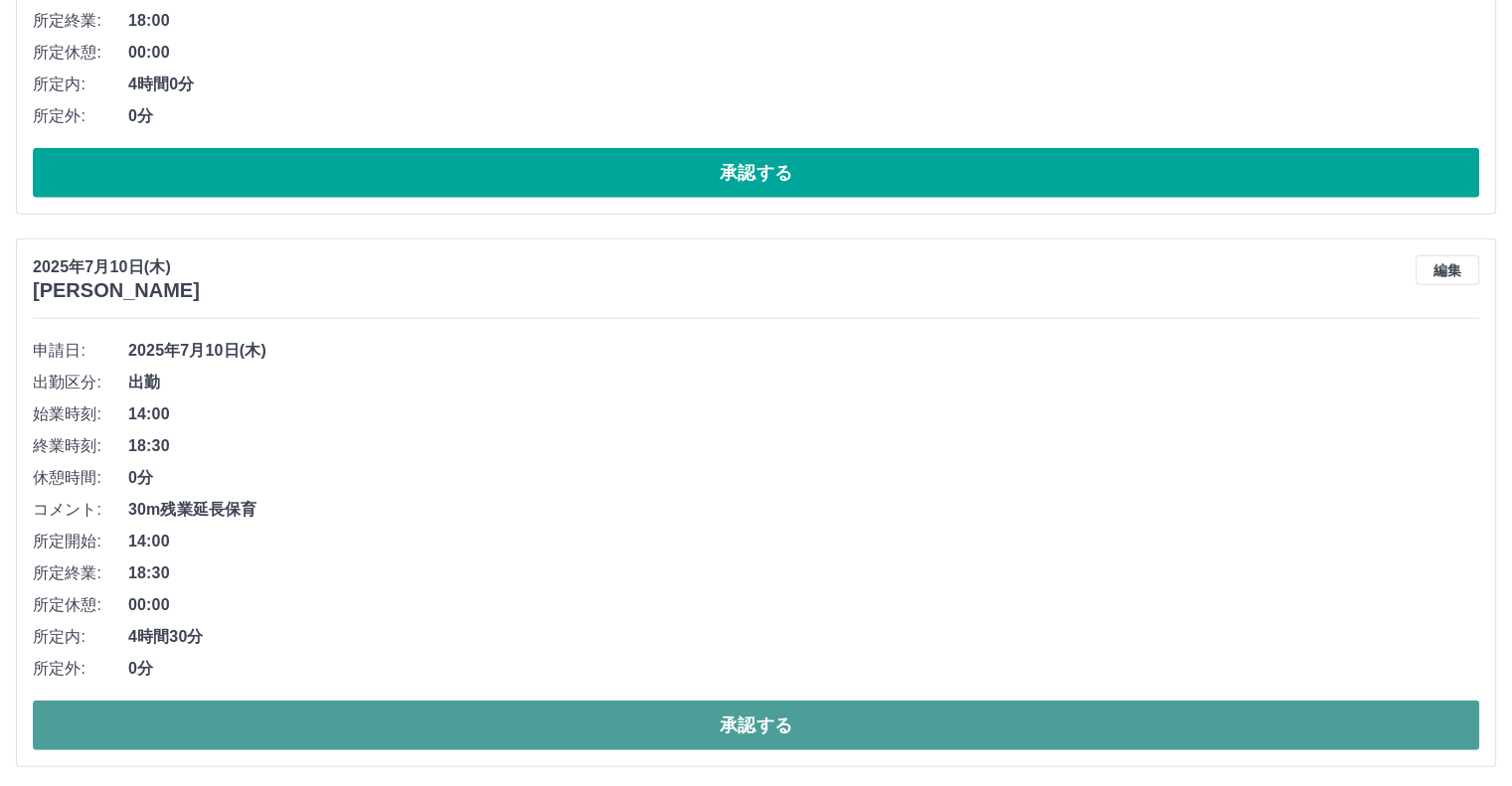 click on "承認する" at bounding box center [756, 725] 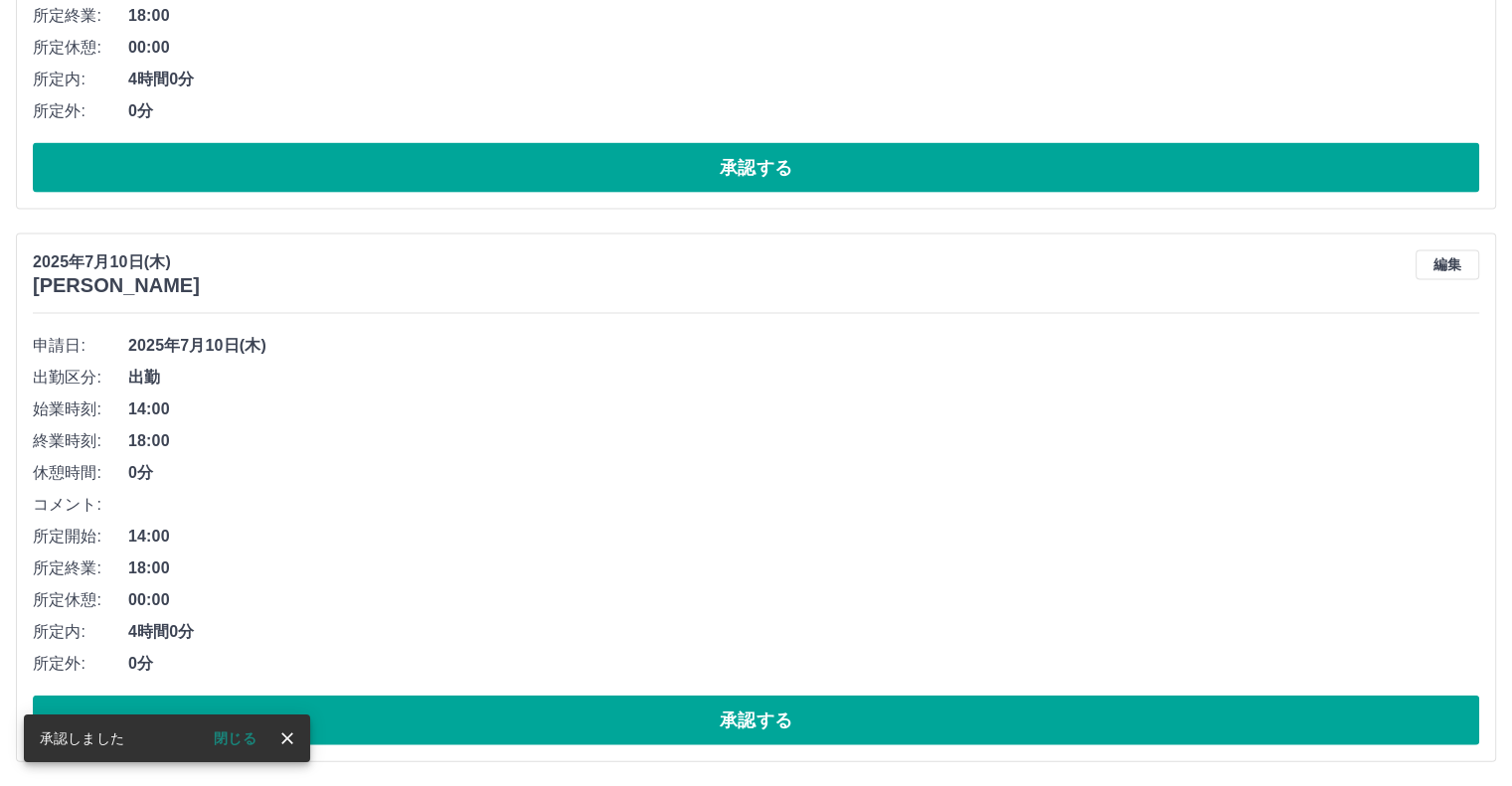 scroll, scrollTop: 4399, scrollLeft: 0, axis: vertical 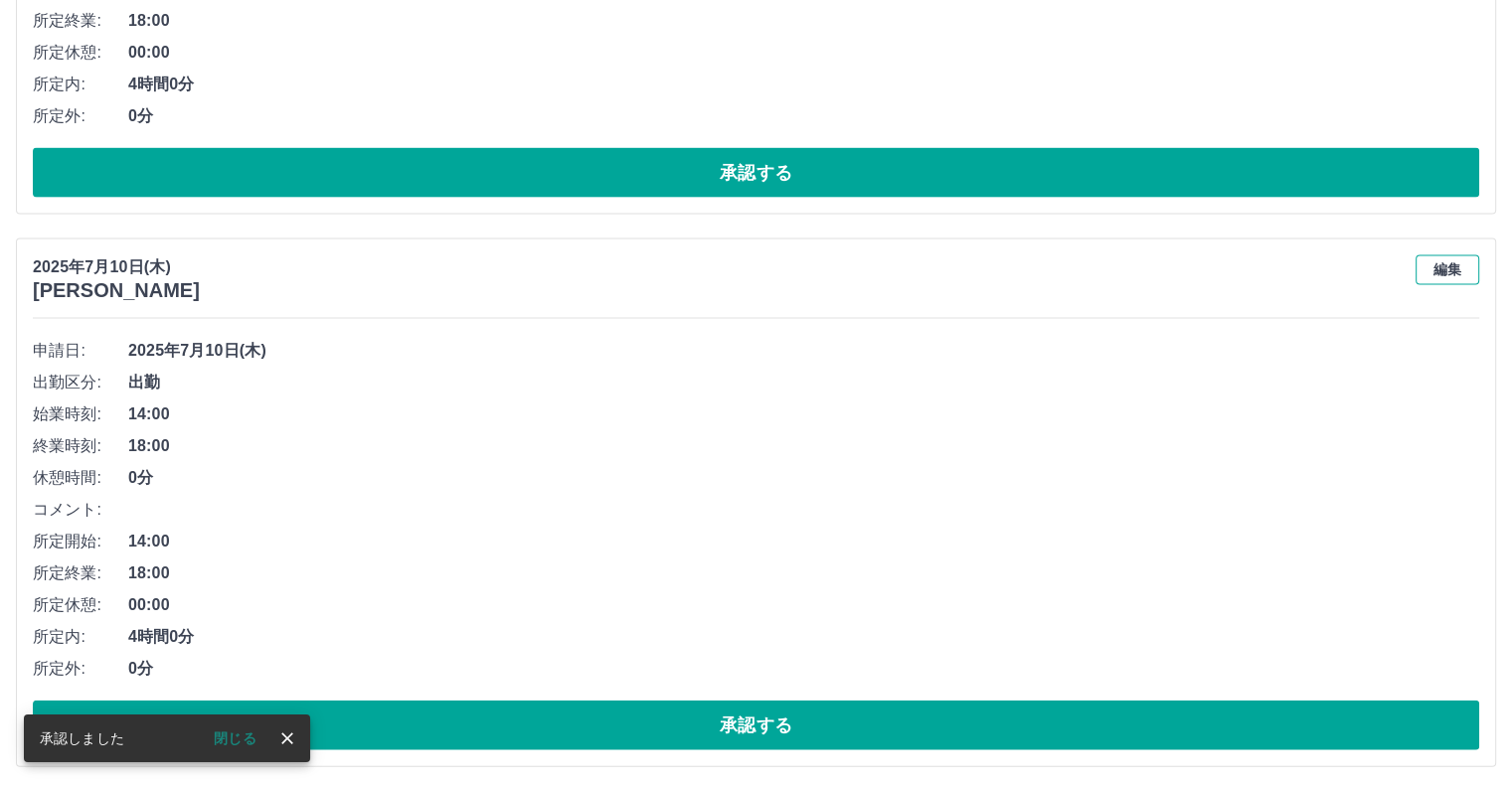 click on "編集" at bounding box center (1447, 270) 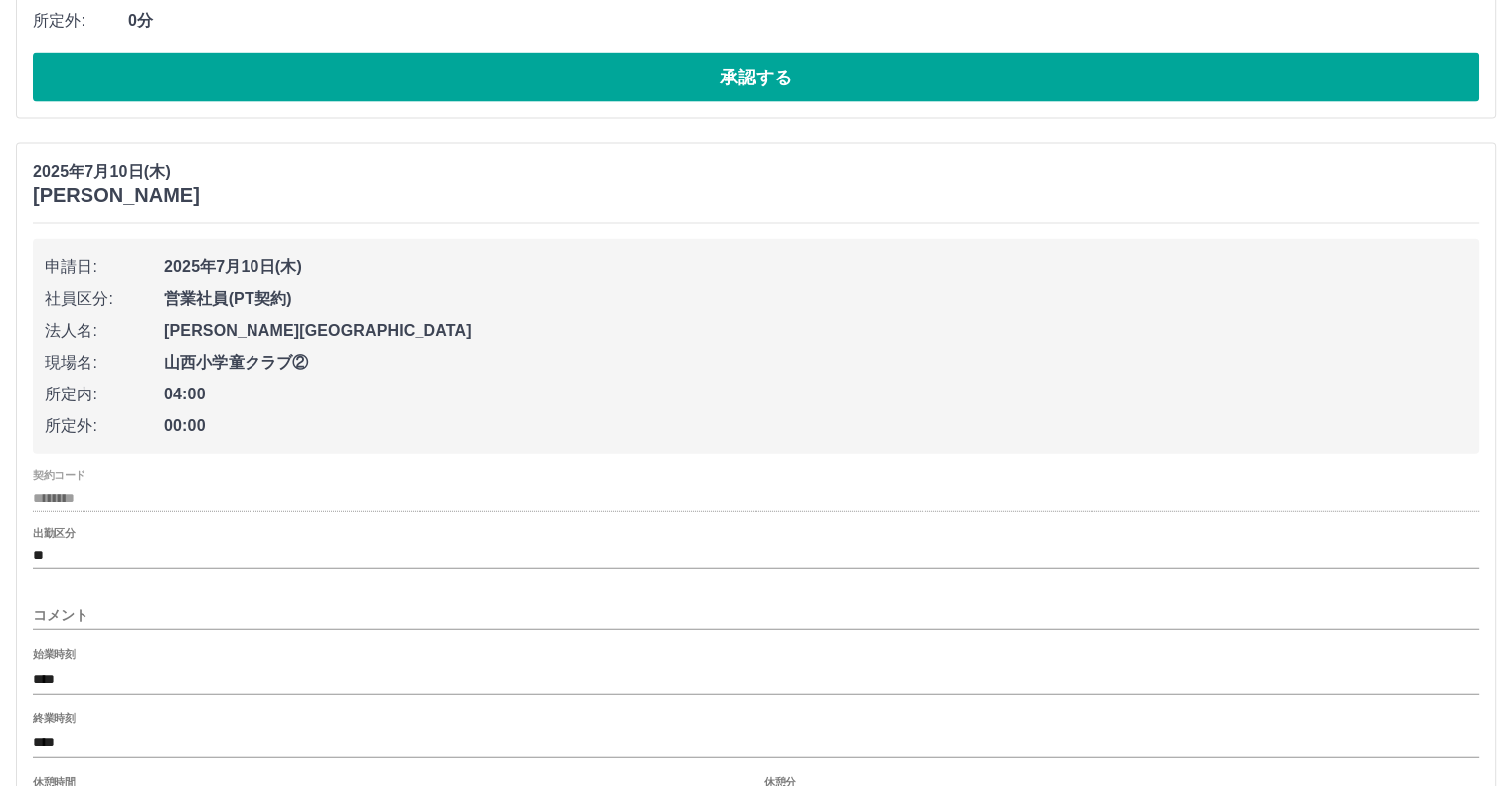 scroll, scrollTop: 4598, scrollLeft: 0, axis: vertical 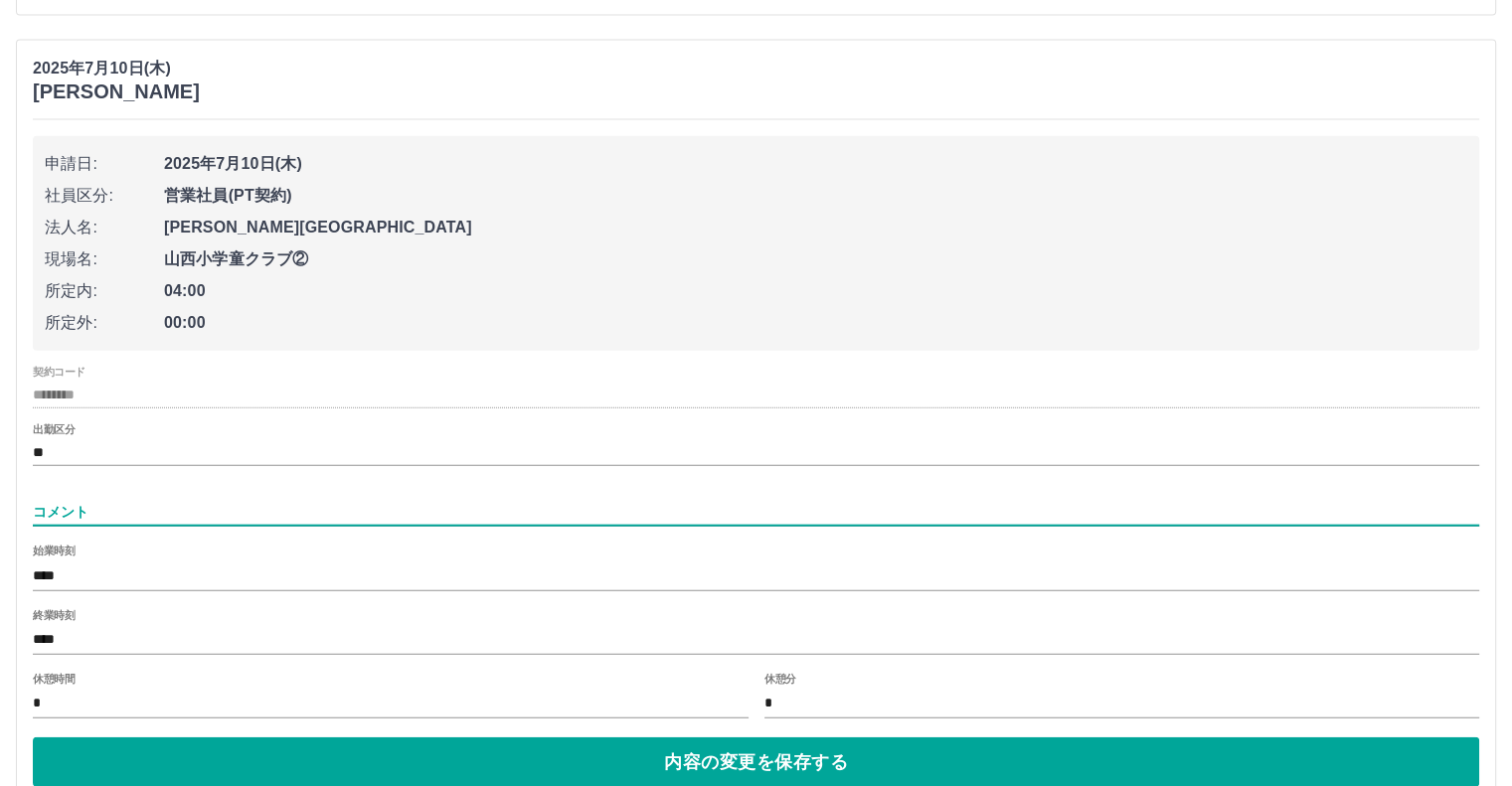 click on "コメント" at bounding box center (756, 512) 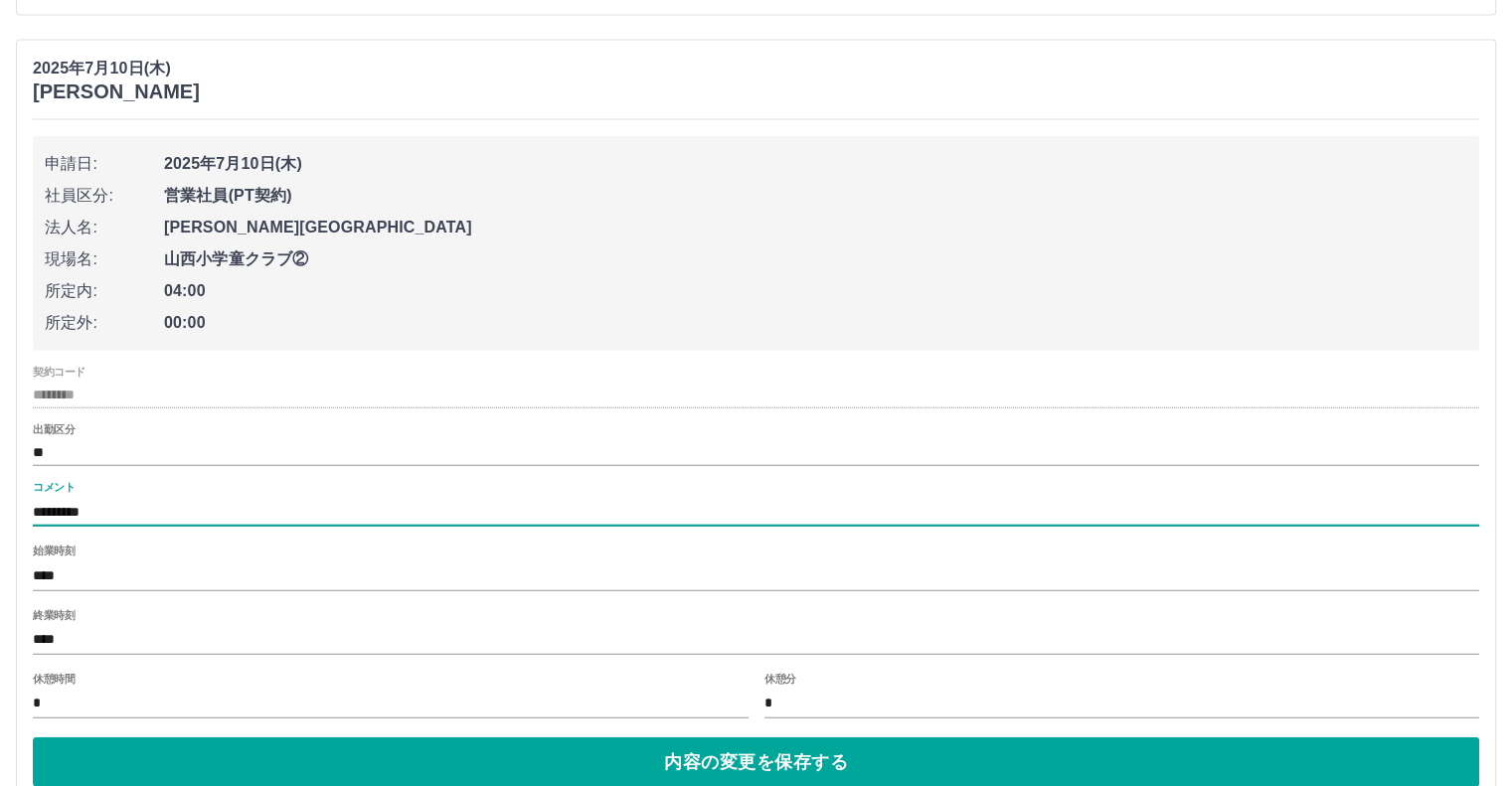 click on "****" at bounding box center [756, 640] 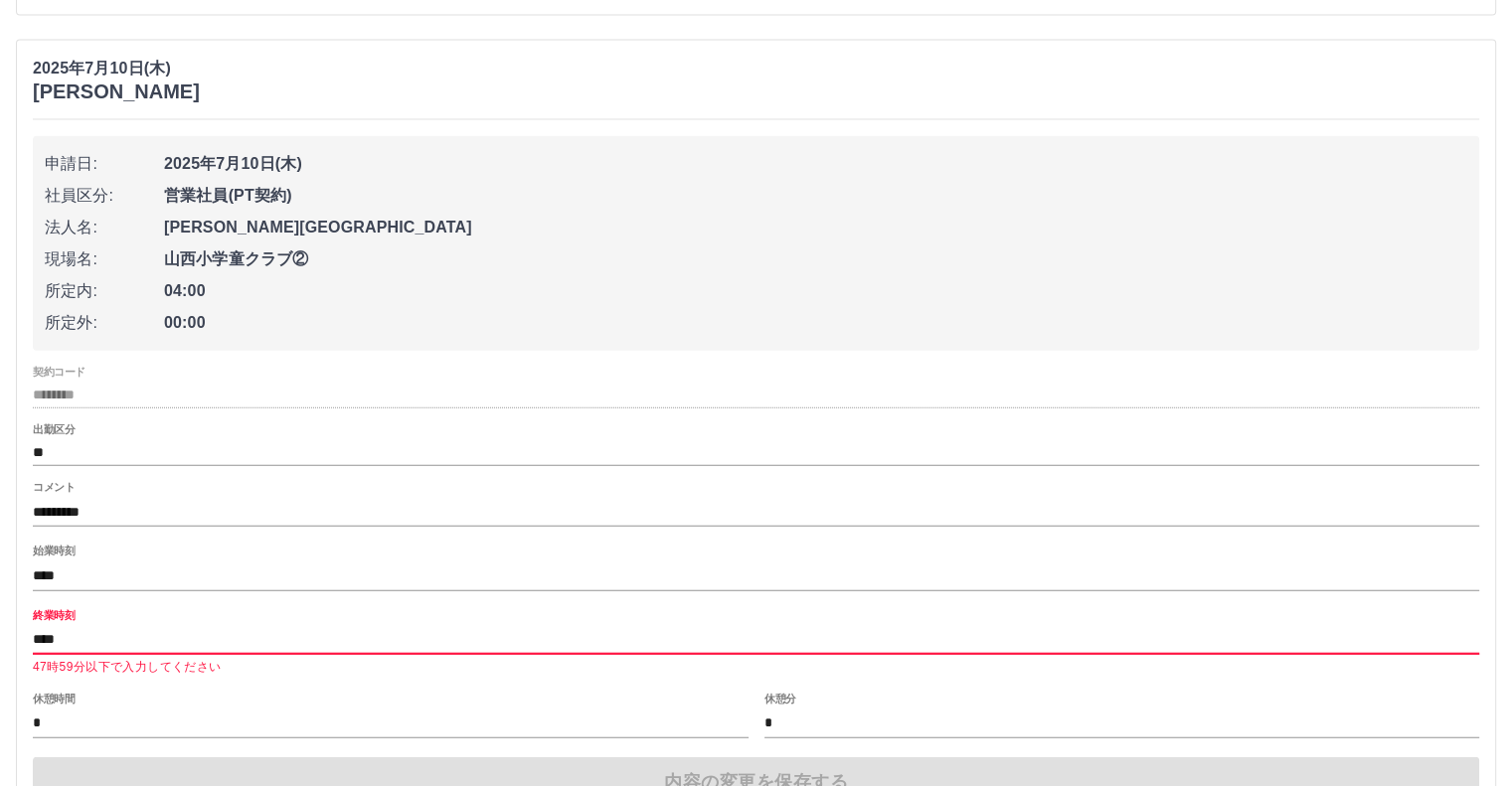 type on "****" 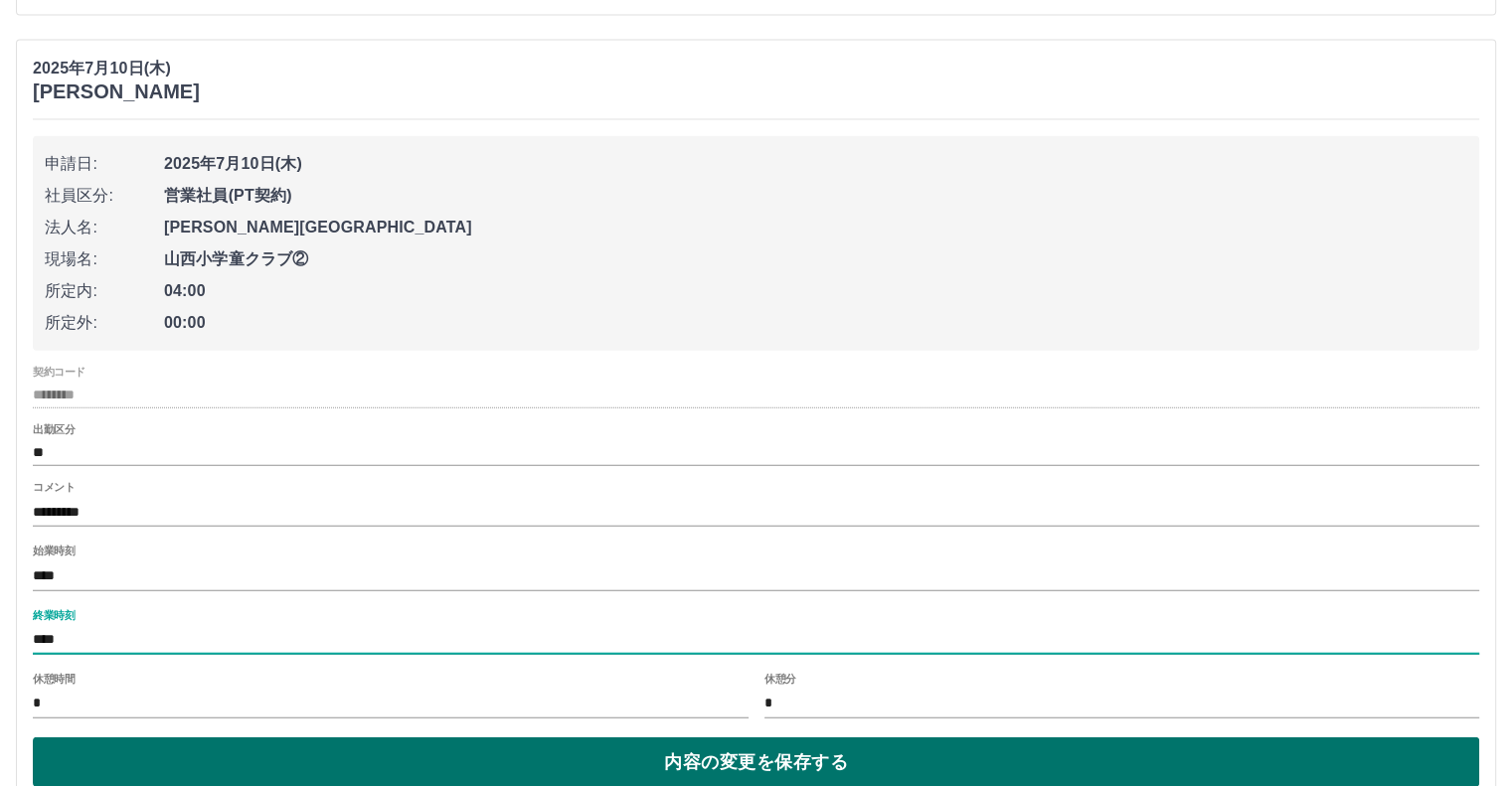click on "内容の変更を保存する" at bounding box center [756, 762] 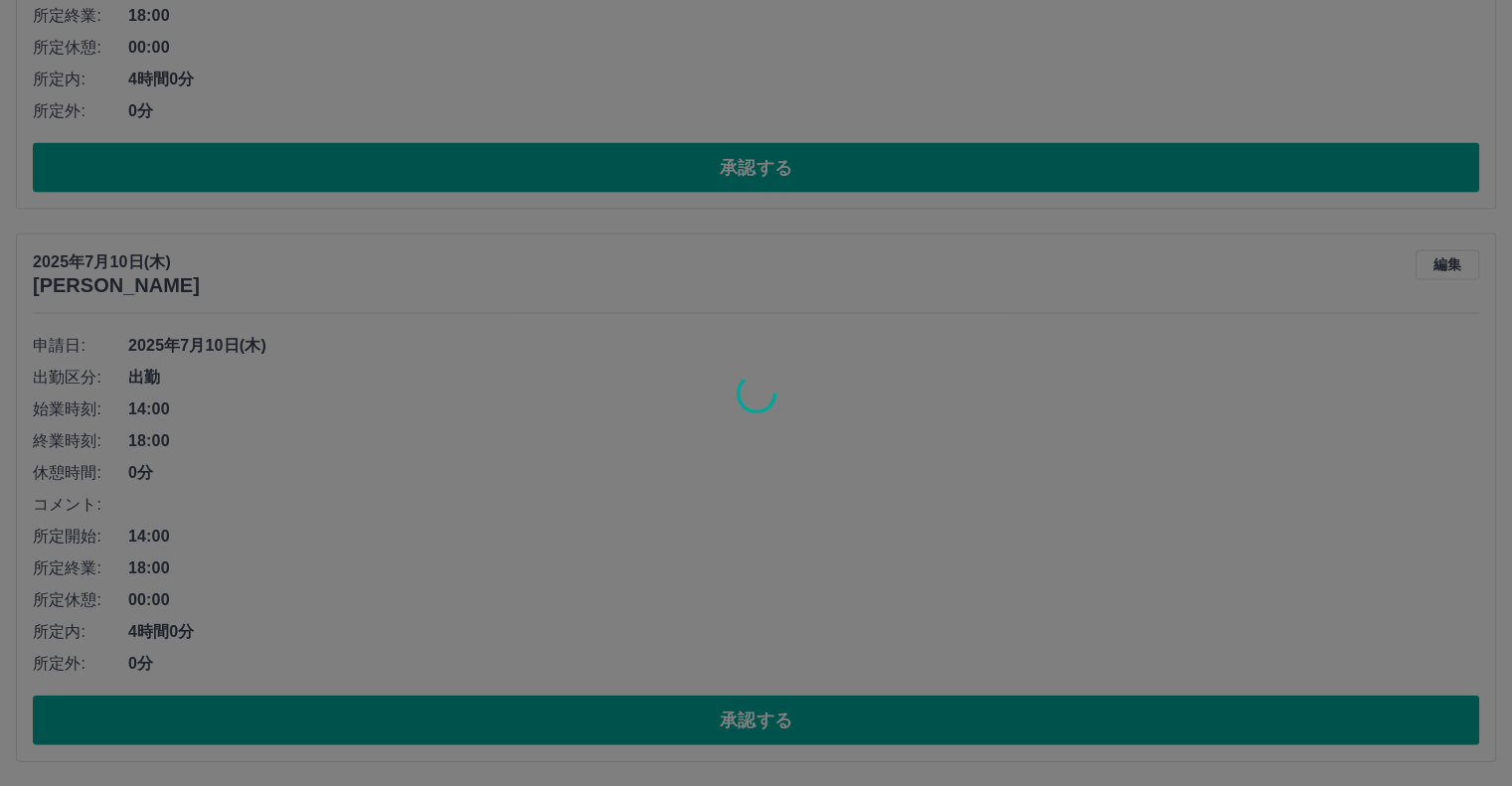 scroll, scrollTop: 4399, scrollLeft: 0, axis: vertical 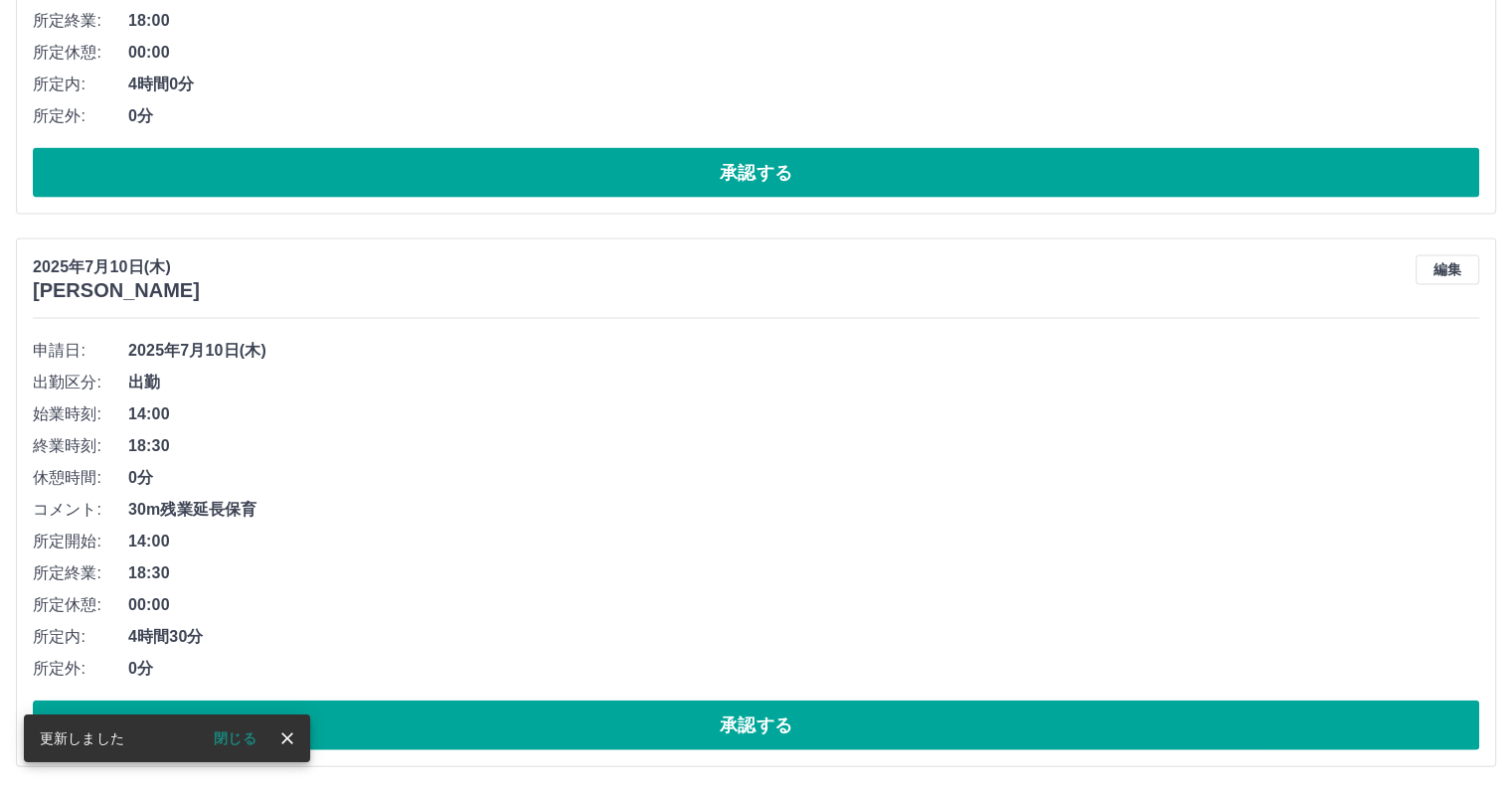 click on "承認する" at bounding box center (756, 725) 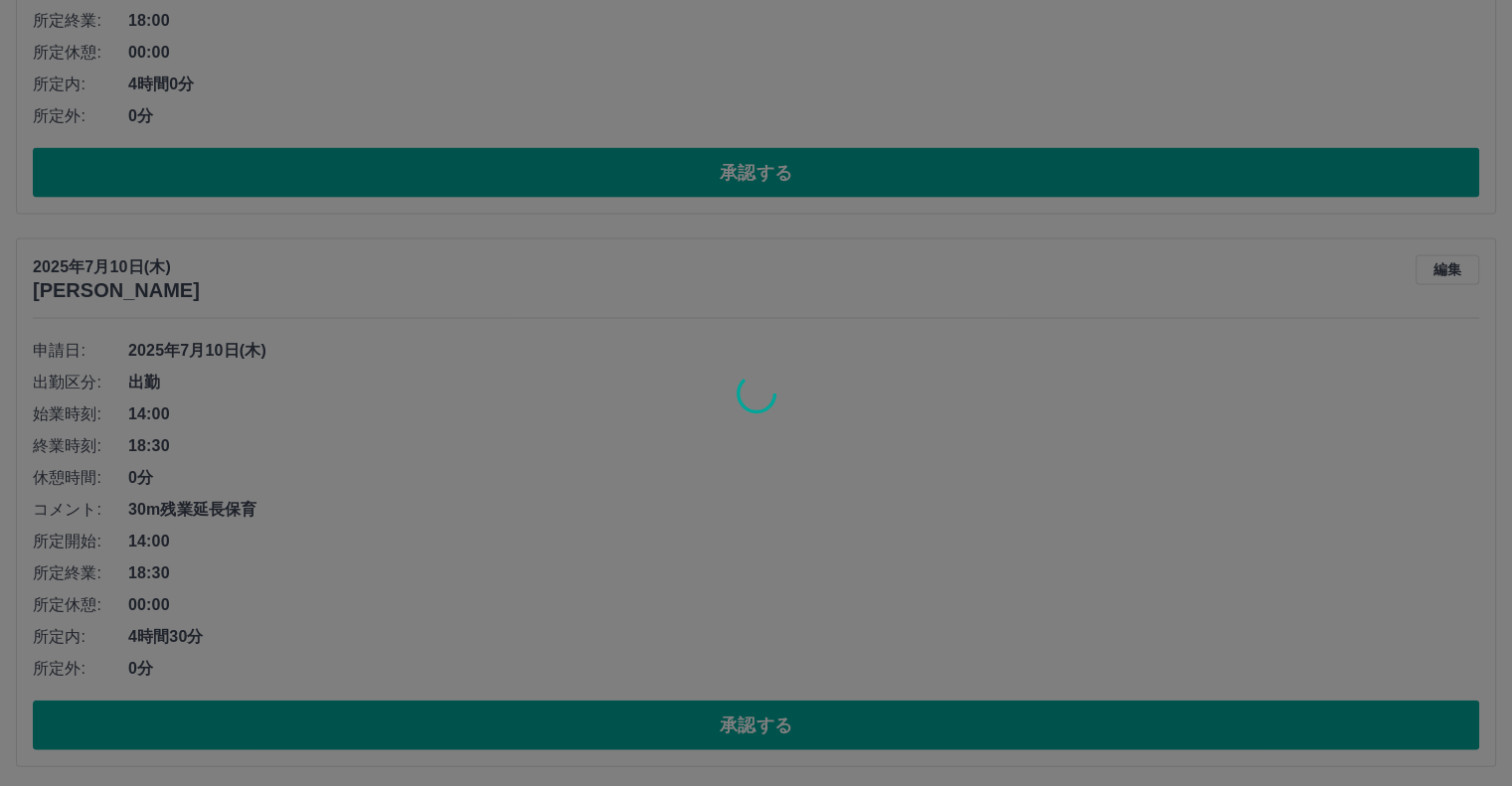 scroll, scrollTop: 3847, scrollLeft: 0, axis: vertical 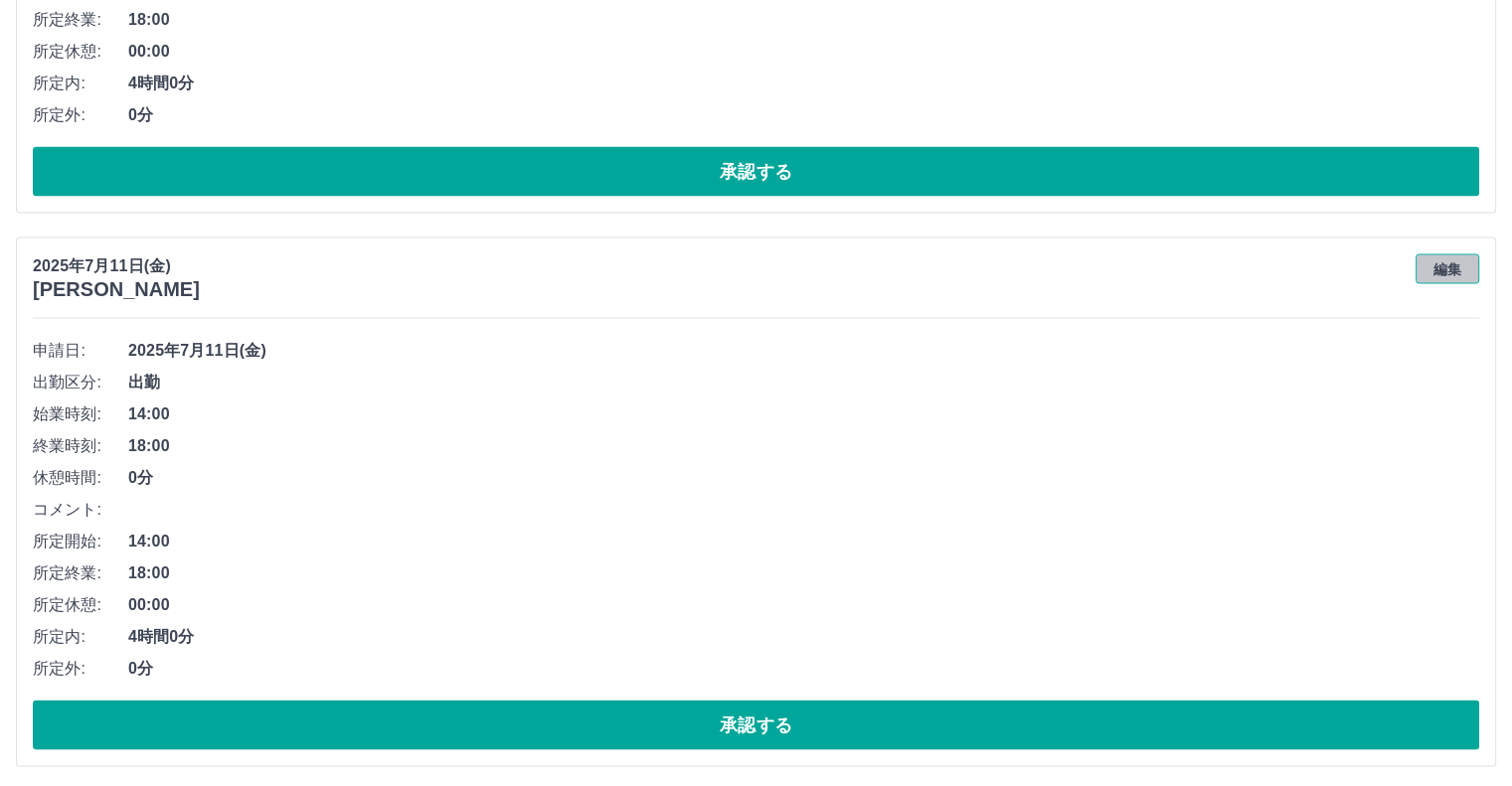 click on "編集" at bounding box center [1447, 269] 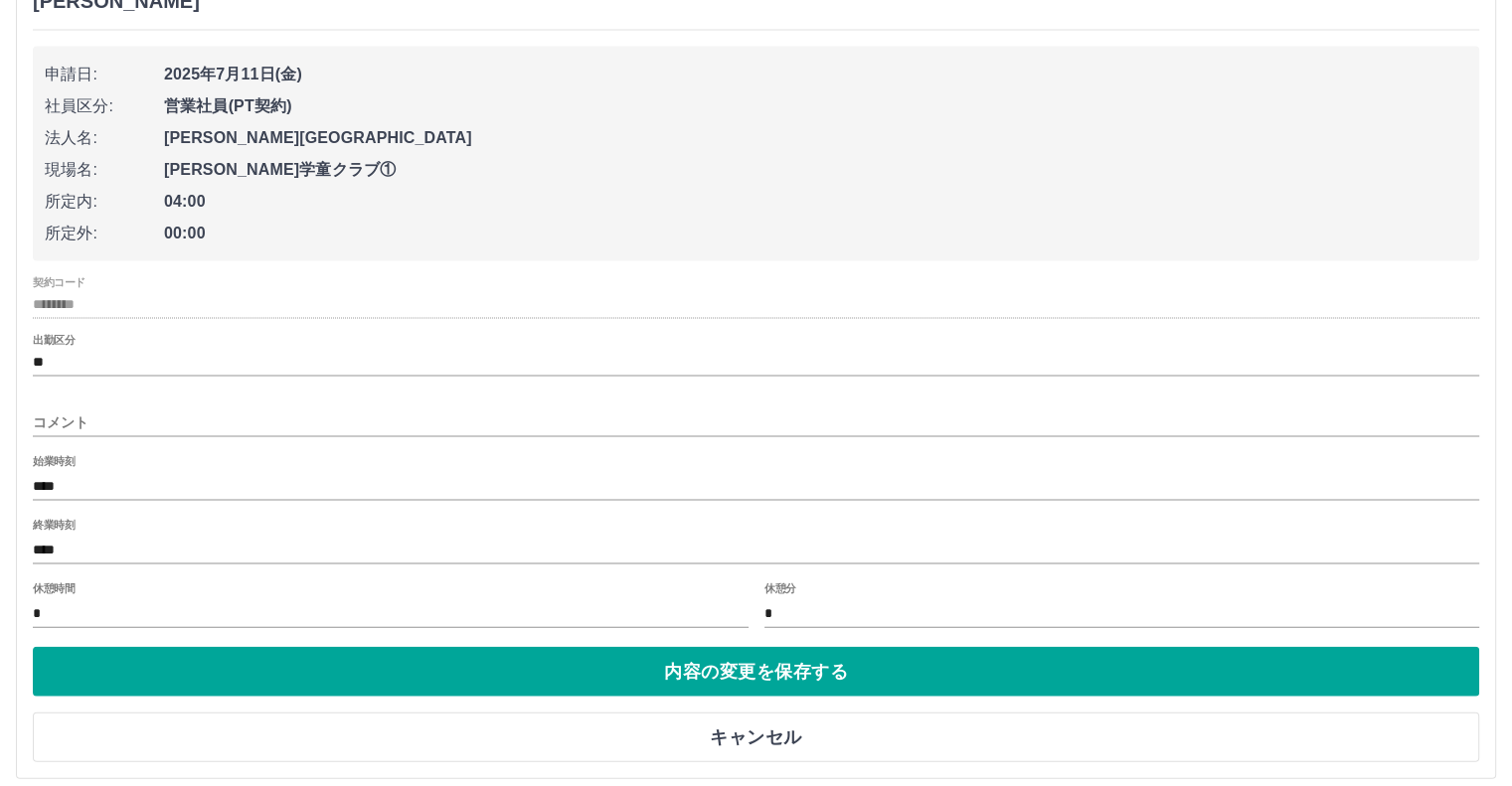 scroll, scrollTop: 4145, scrollLeft: 0, axis: vertical 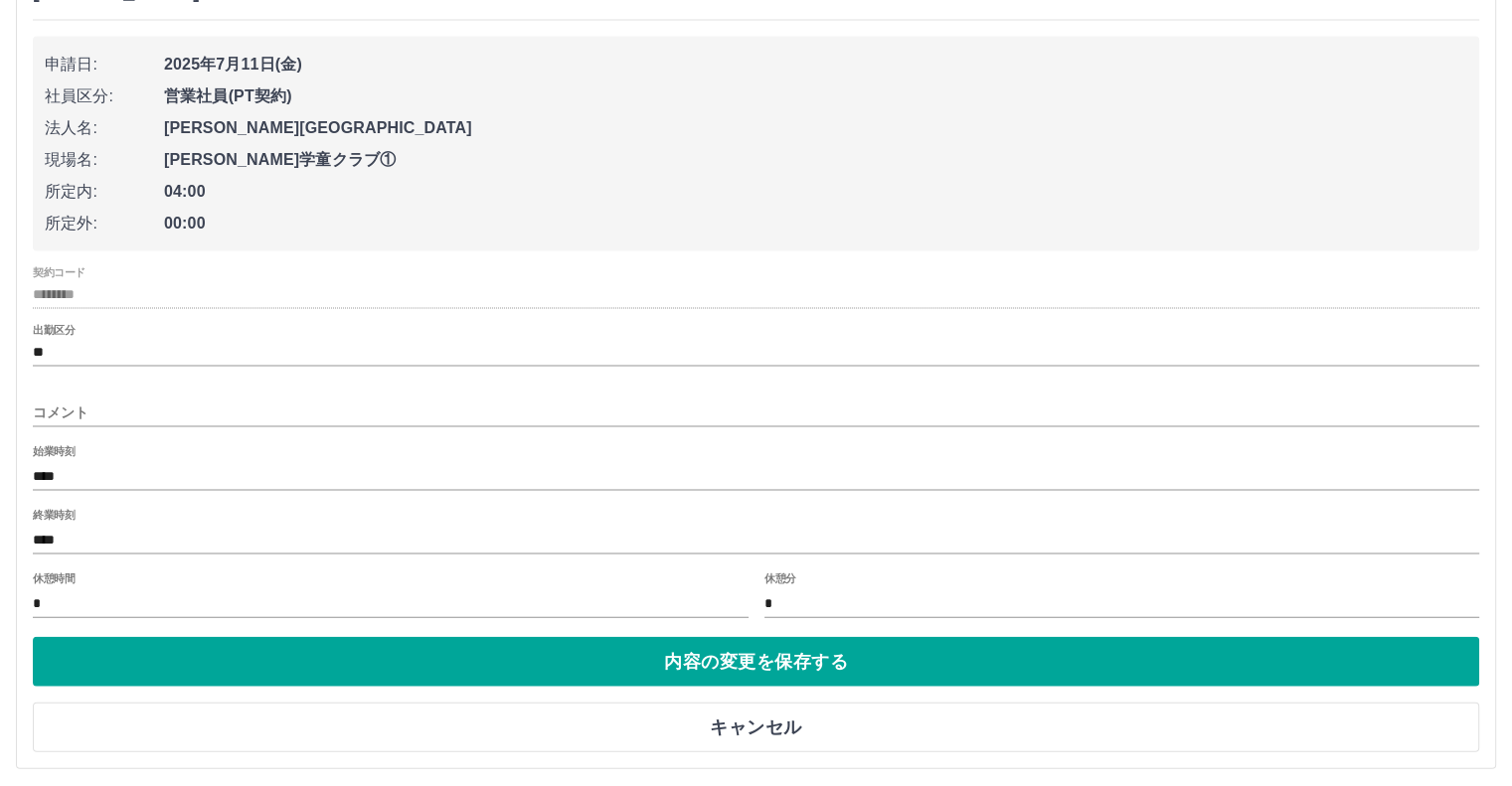 click on "コメント" at bounding box center [756, 412] 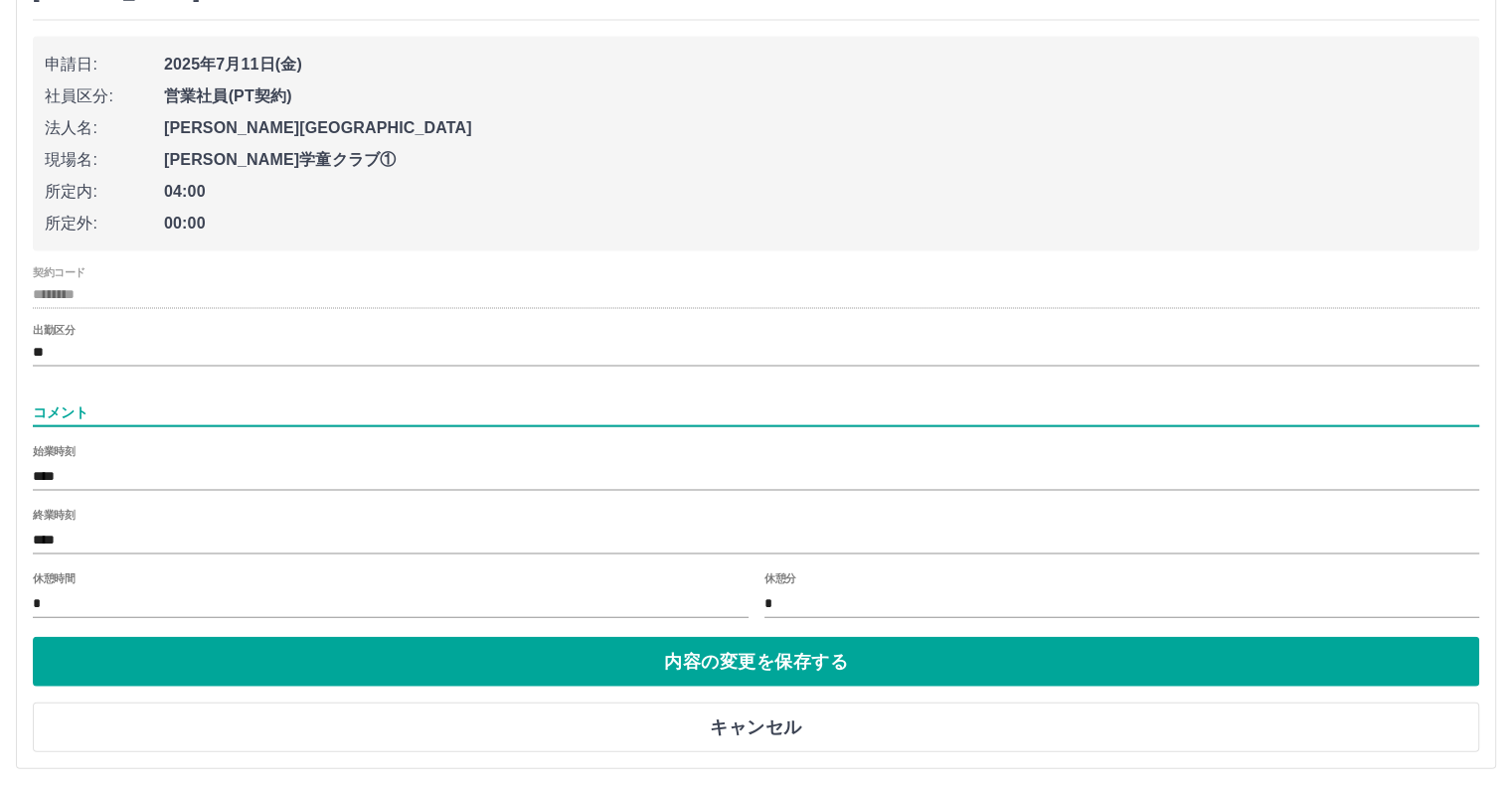 type on "*********" 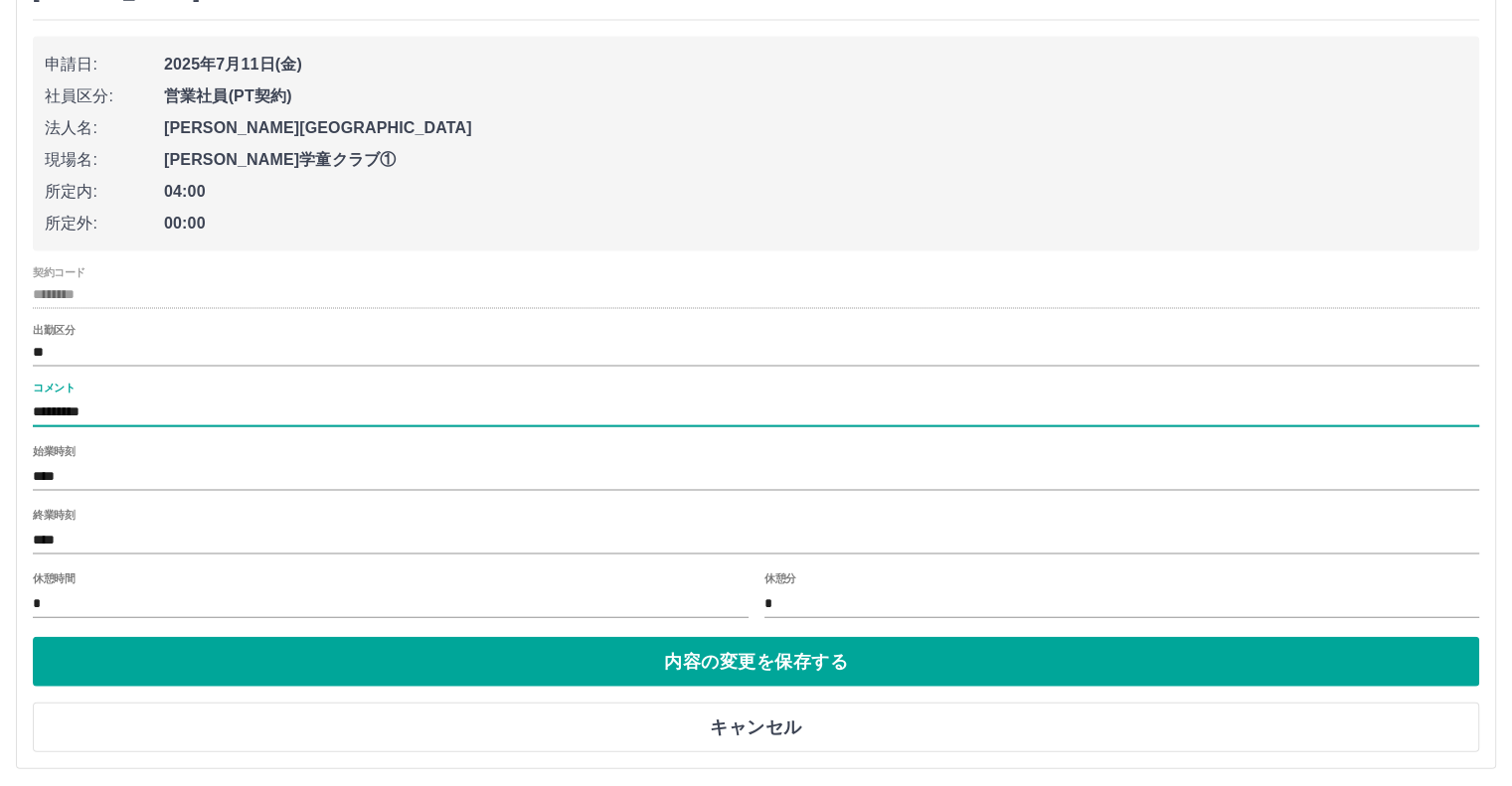 click on "****" at bounding box center (756, 540) 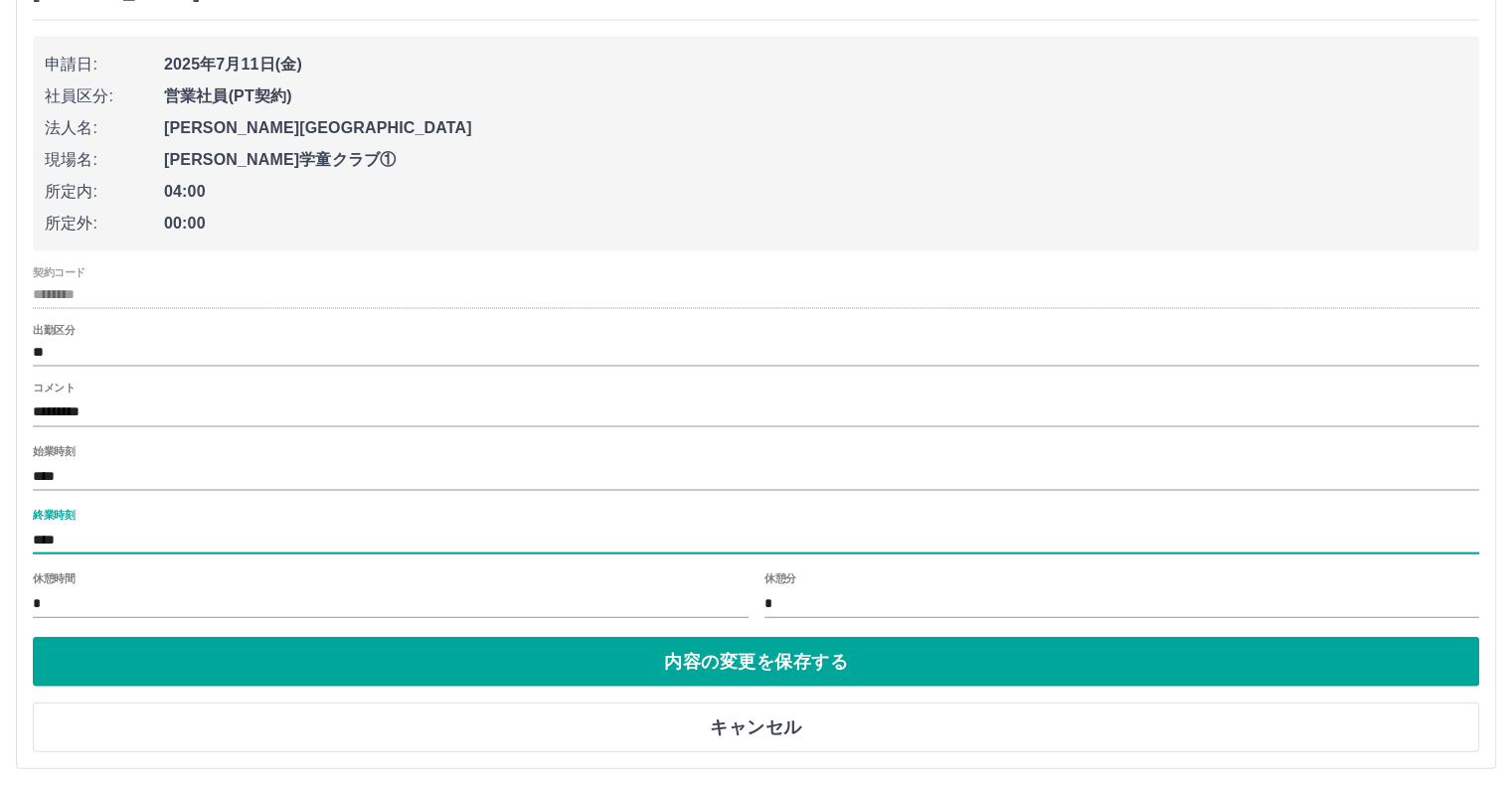 type on "****" 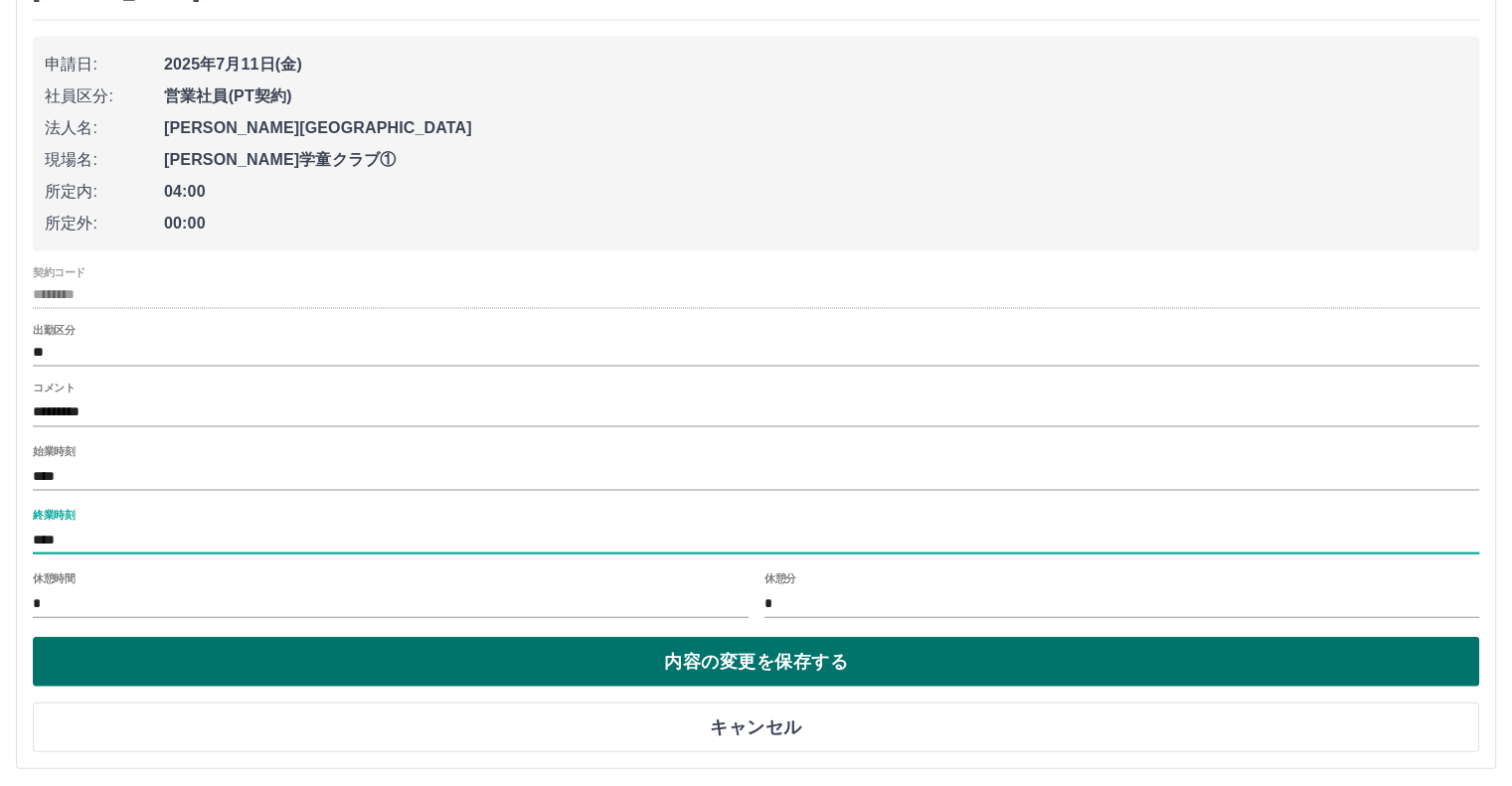 click on "内容の変更を保存する" at bounding box center (756, 662) 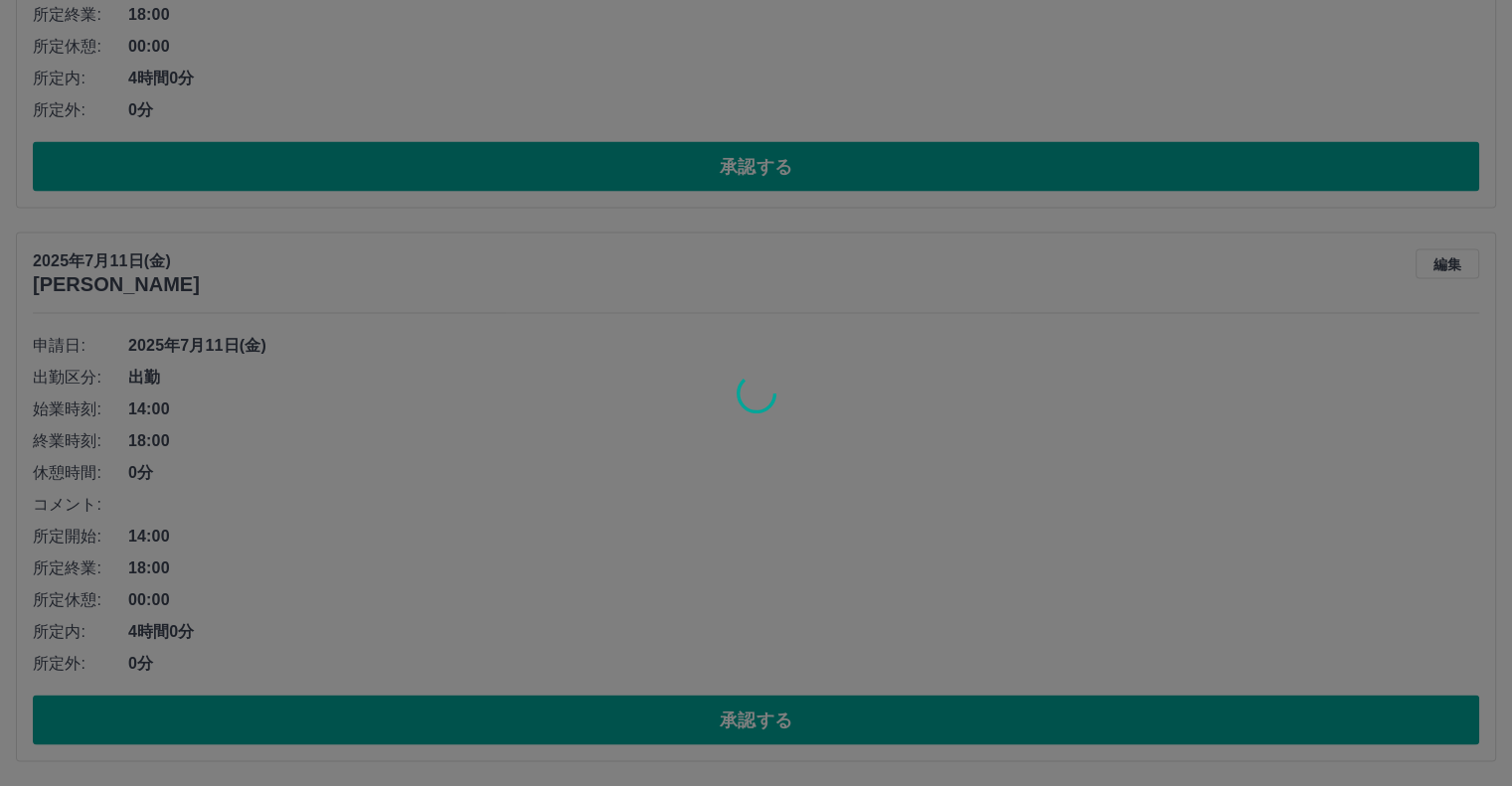 scroll, scrollTop: 3847, scrollLeft: 0, axis: vertical 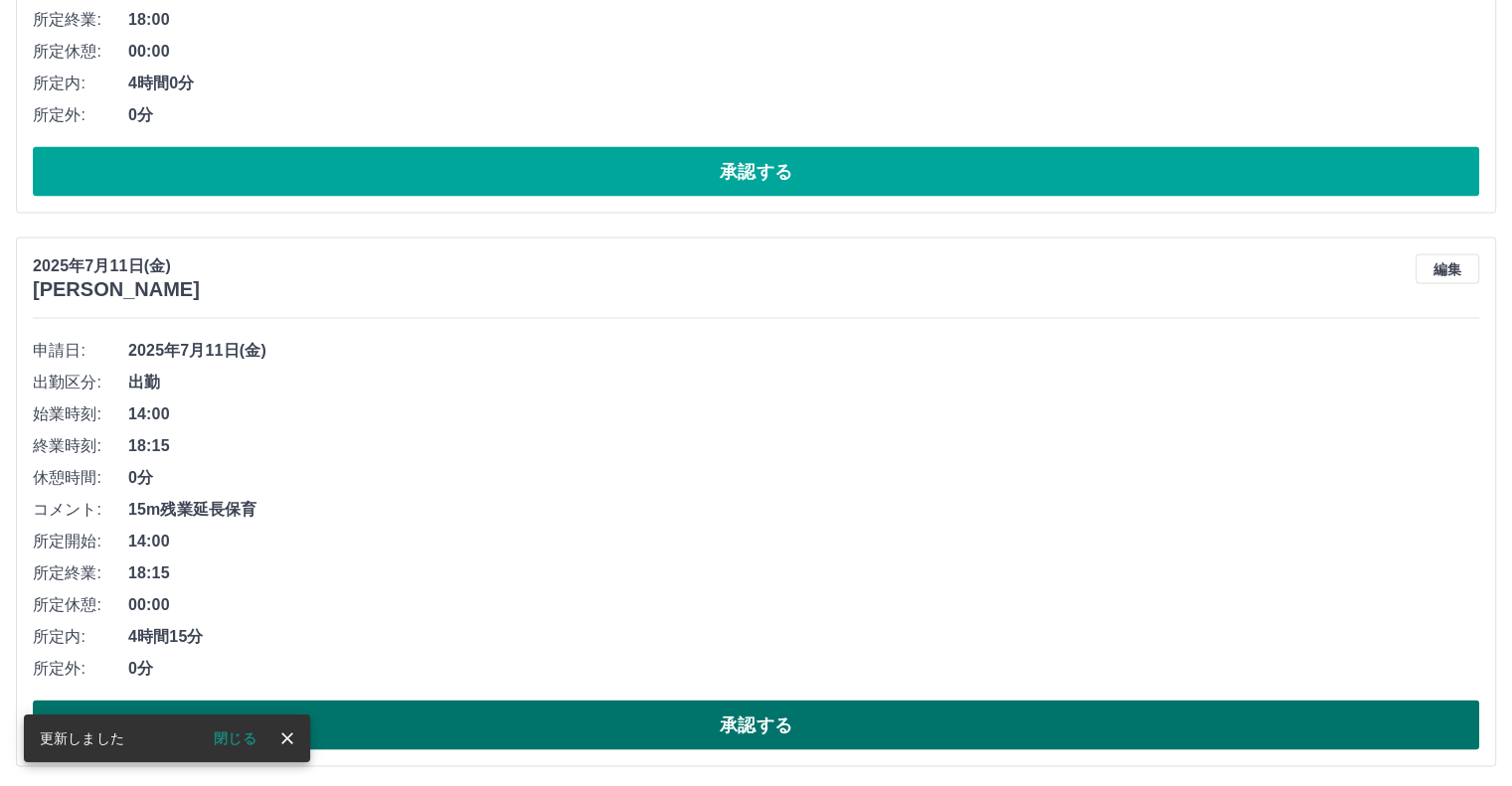 click on "承認する" at bounding box center [756, 725] 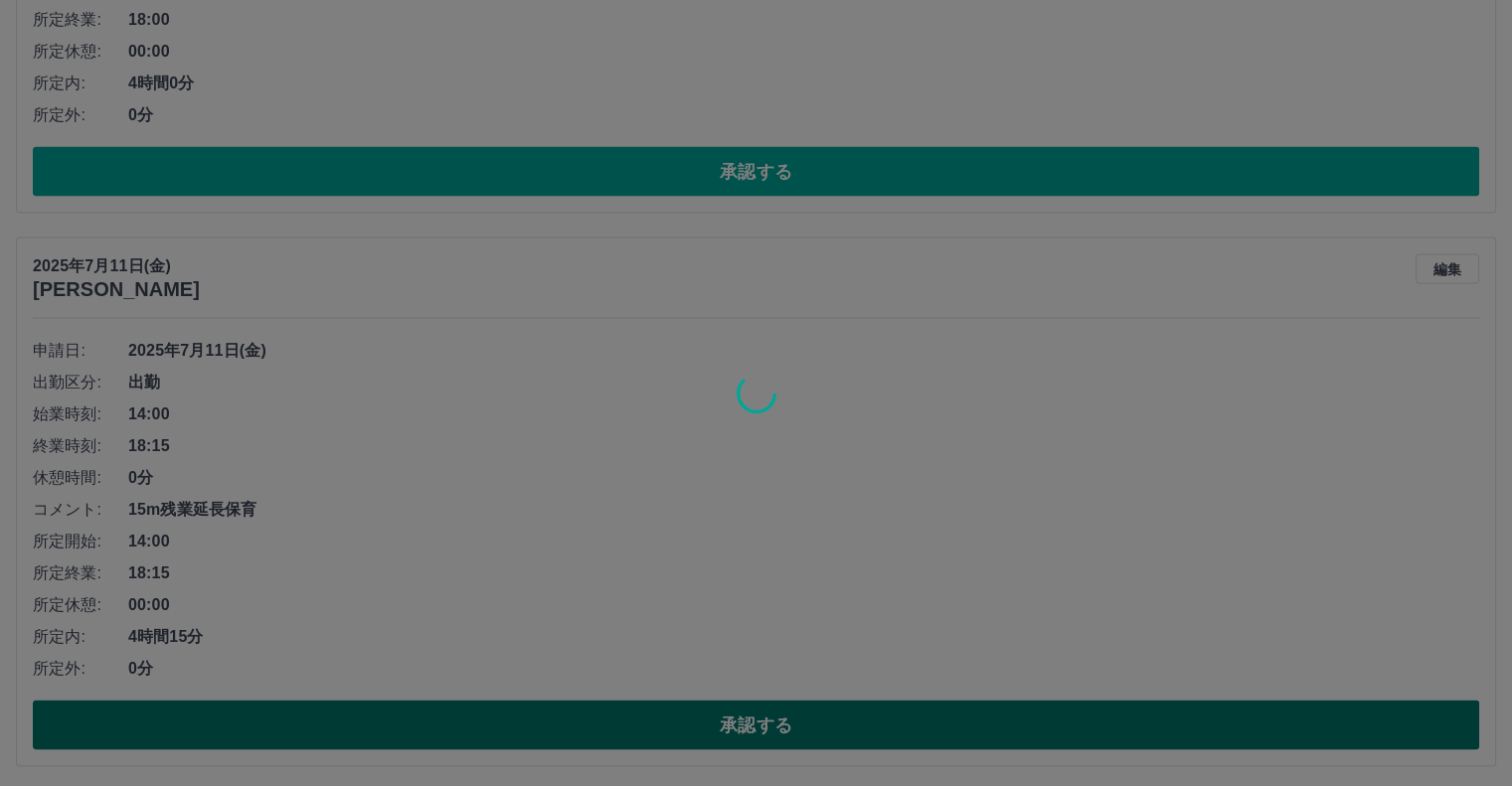 scroll, scrollTop: 3295, scrollLeft: 0, axis: vertical 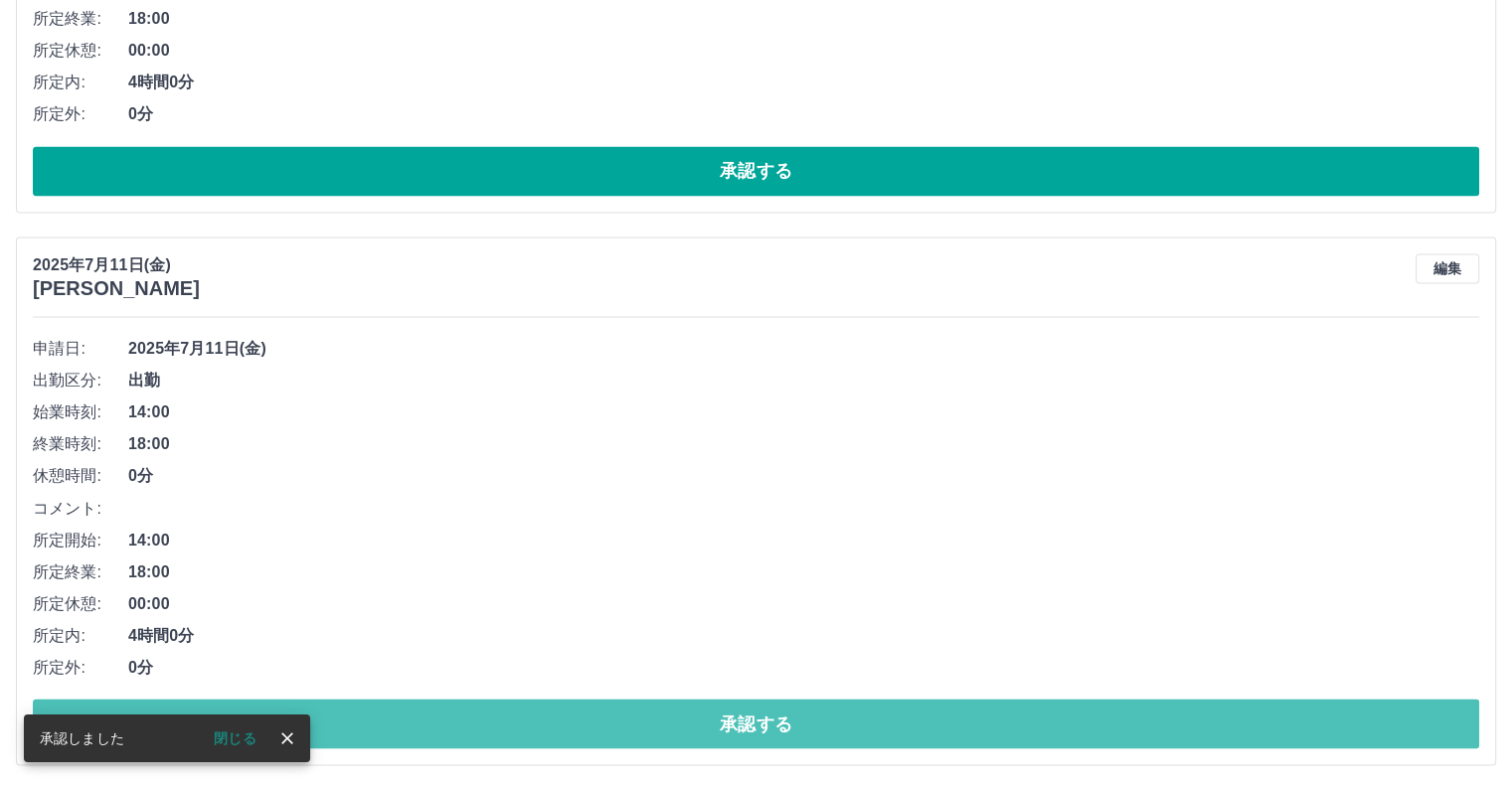 click on "承認する" at bounding box center [756, 723] 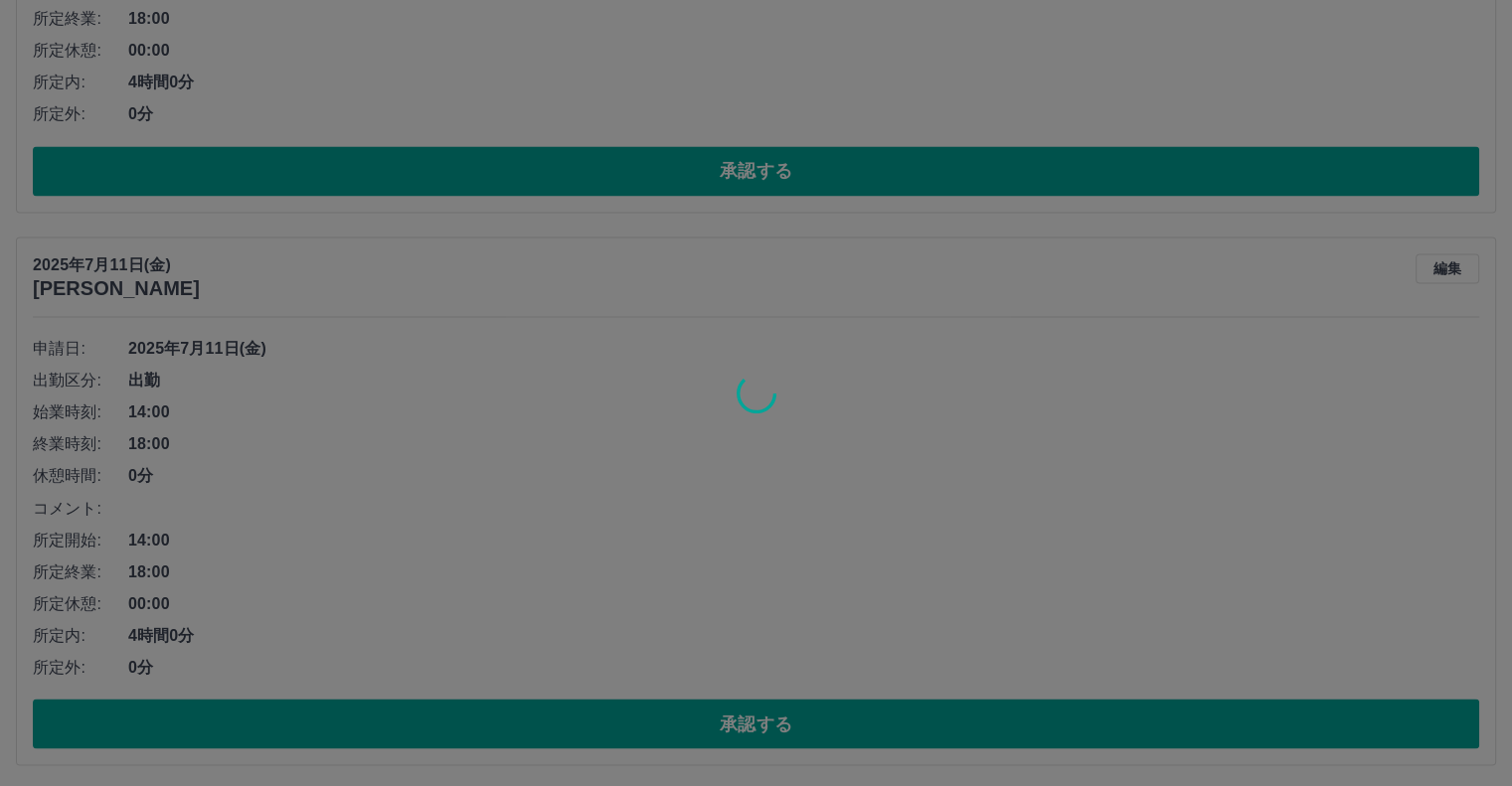 scroll, scrollTop: 2743, scrollLeft: 0, axis: vertical 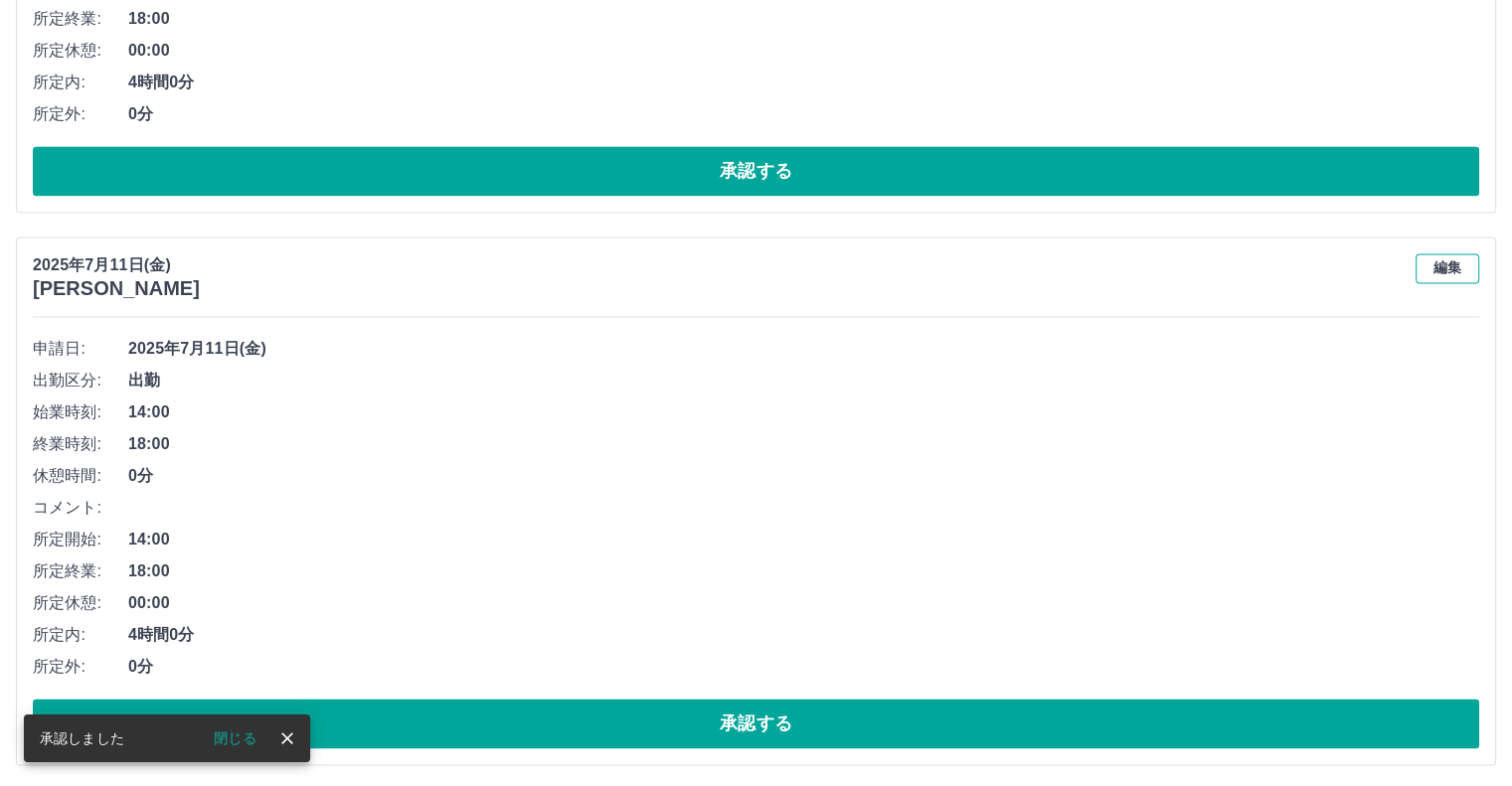 click on "編集" at bounding box center (1447, 268) 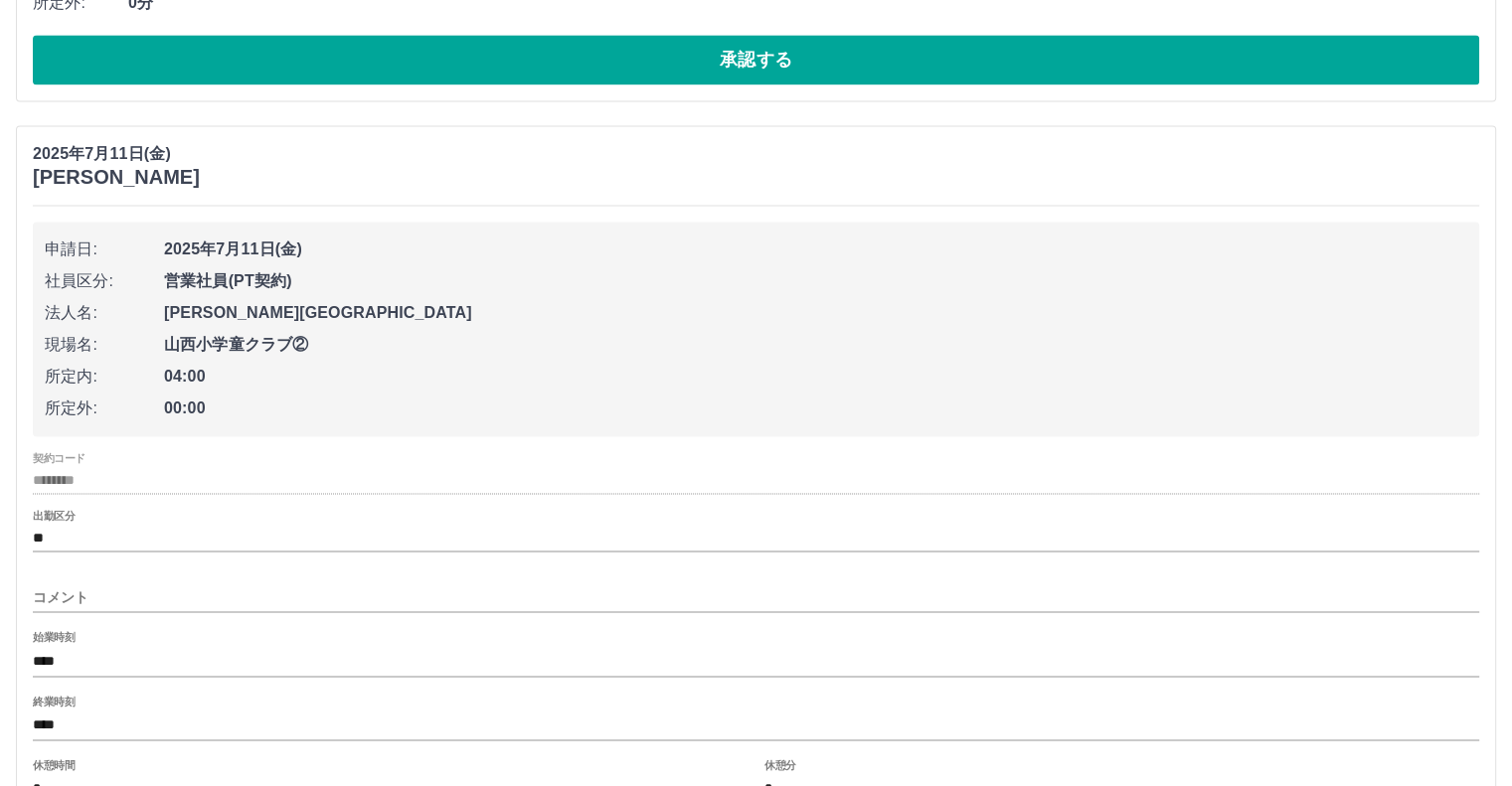 scroll, scrollTop: 2941, scrollLeft: 0, axis: vertical 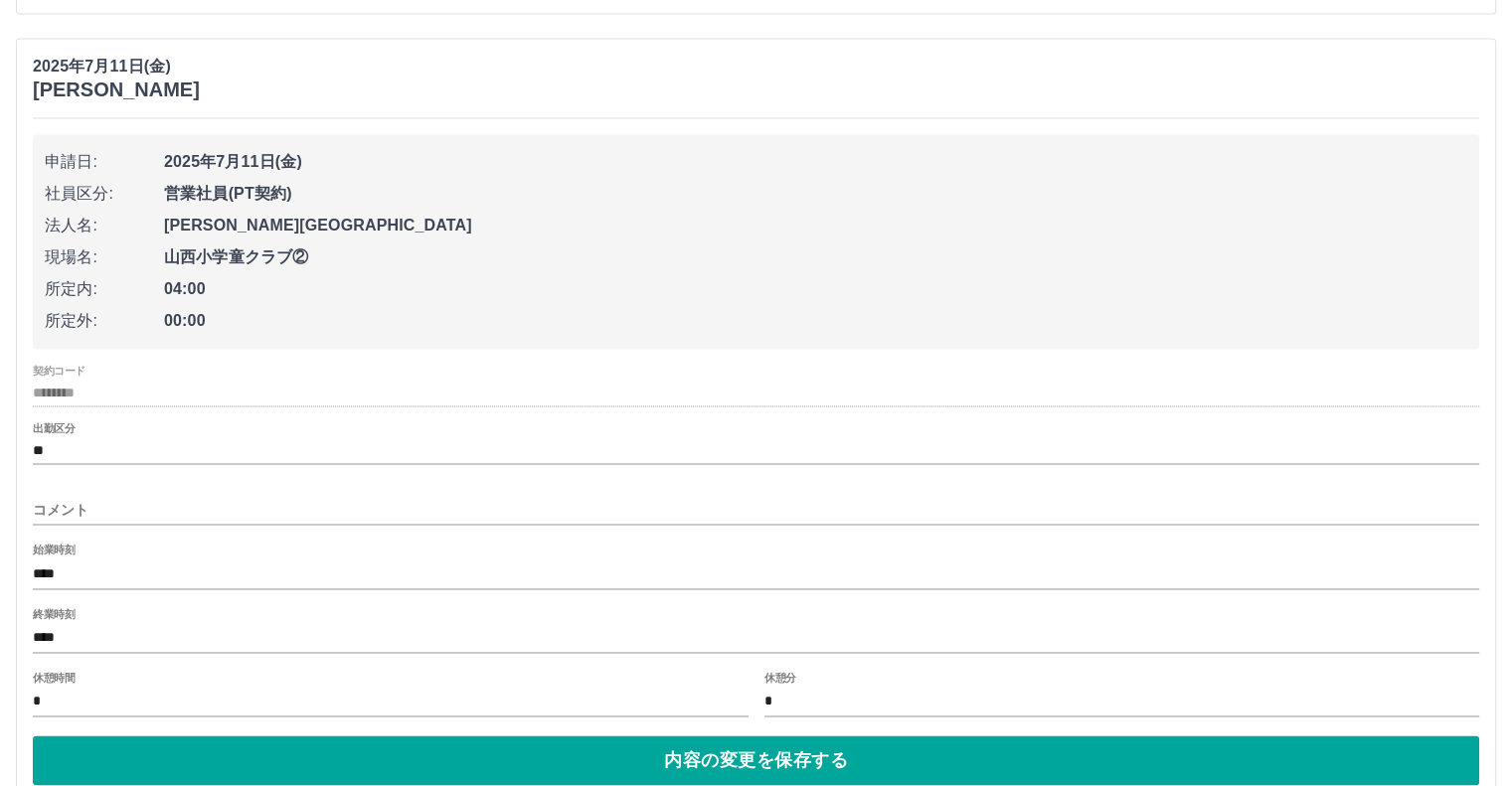 click on "コメント" at bounding box center (756, 510) 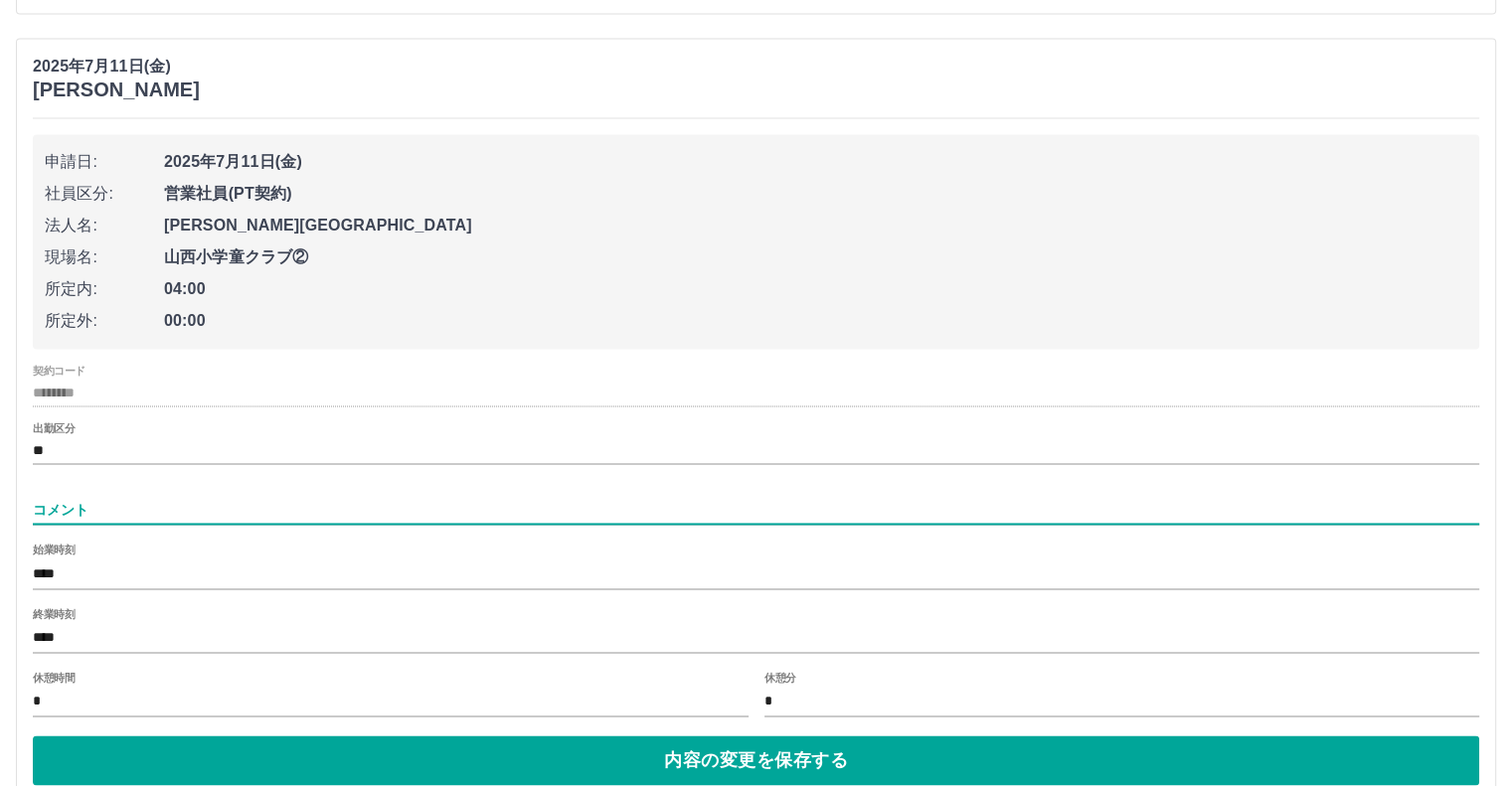 type on "*********" 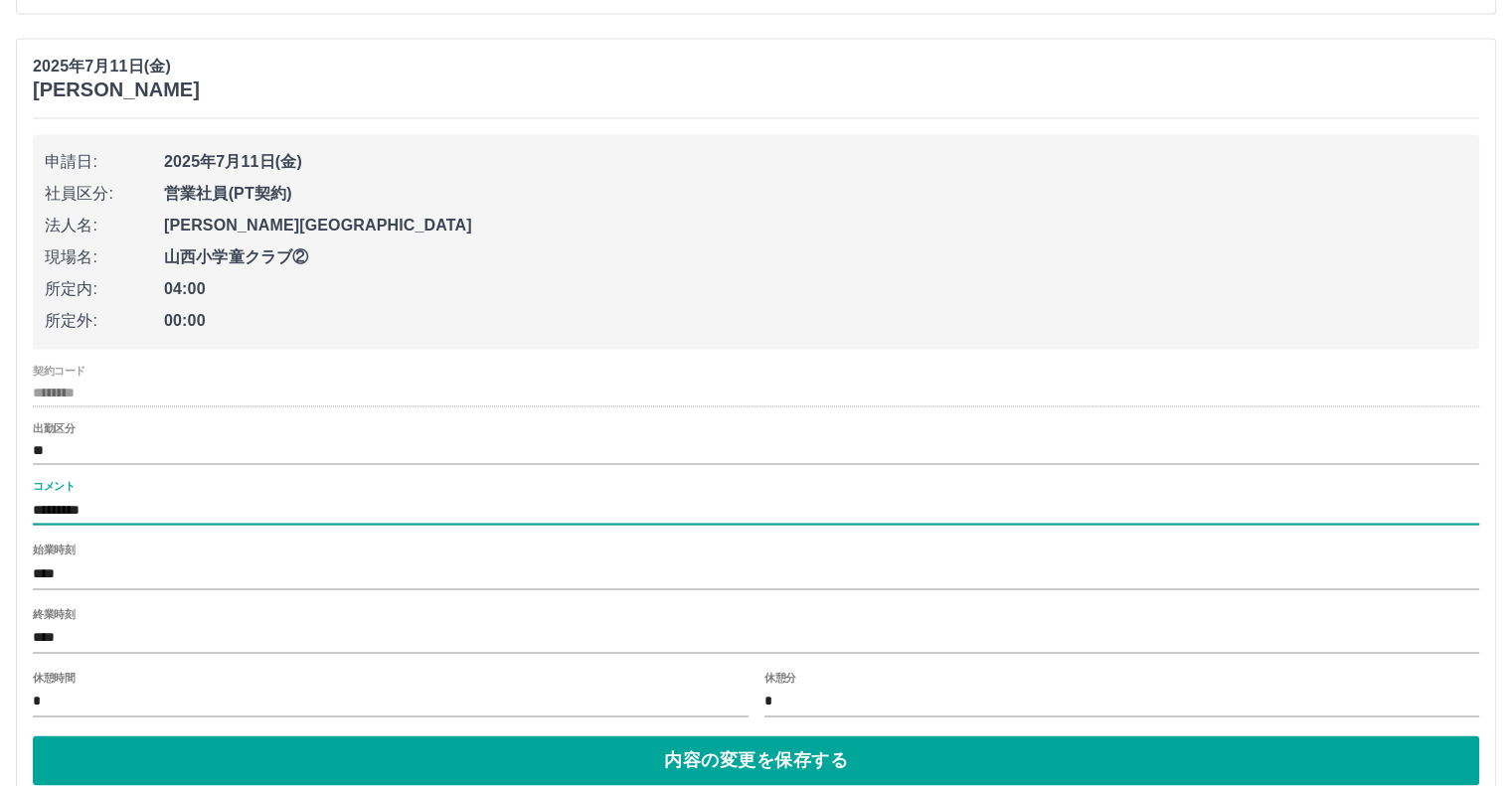 drag, startPoint x: 115, startPoint y: 637, endPoint x: 115, endPoint y: 614, distance: 23 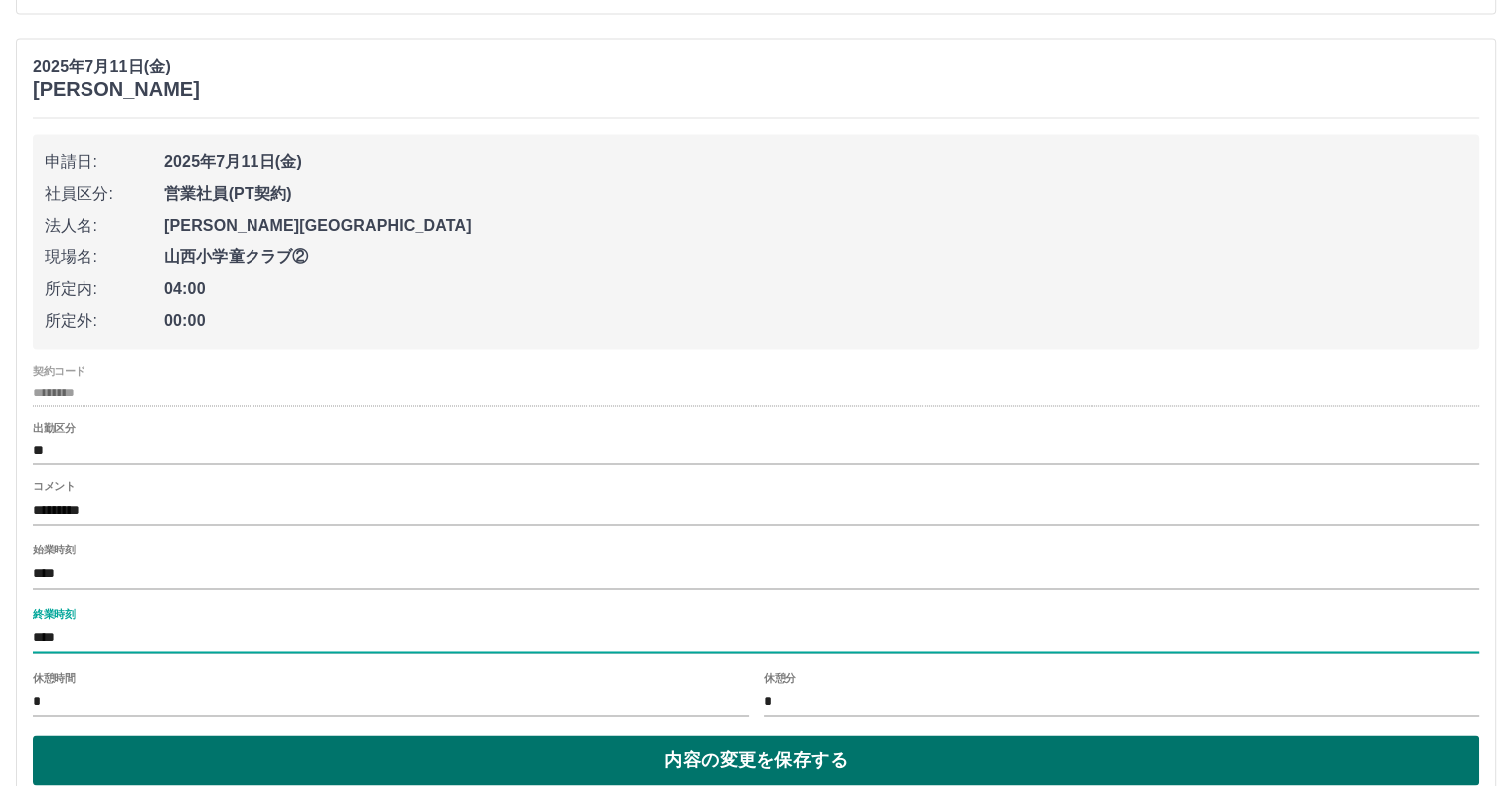 type on "****" 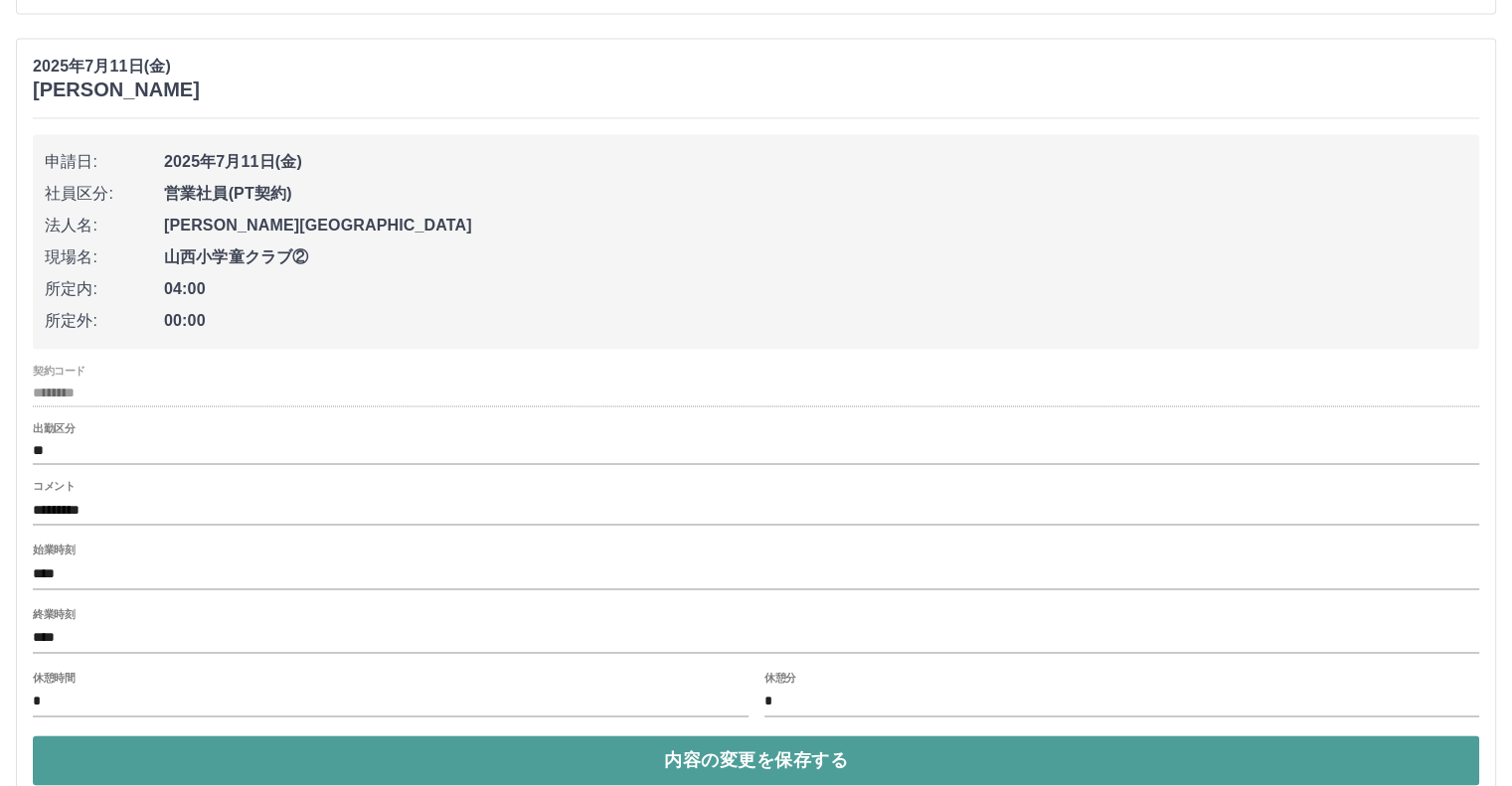 click on "内容の変更を保存する" at bounding box center [756, 760] 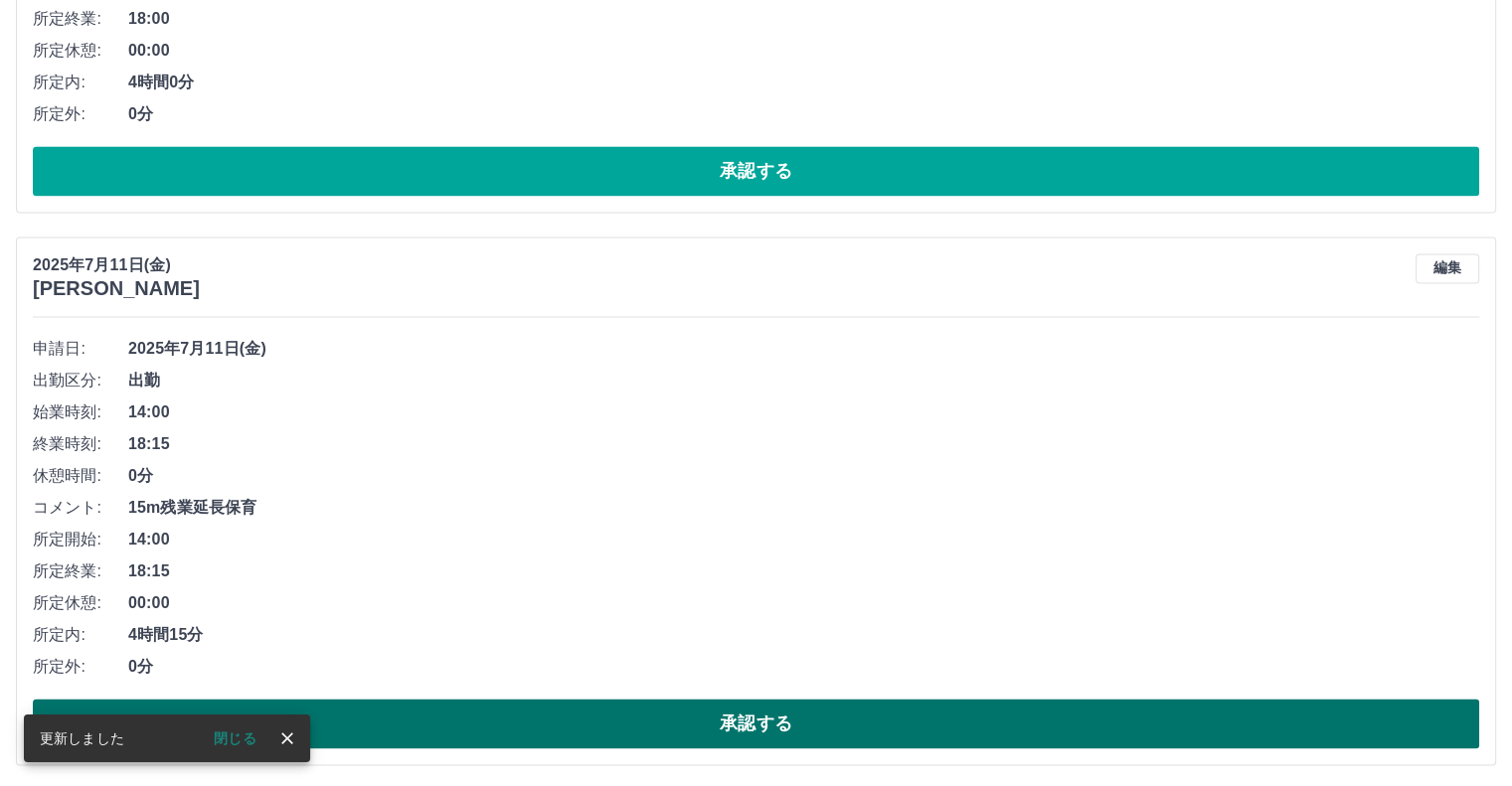click on "承認する" at bounding box center [756, 723] 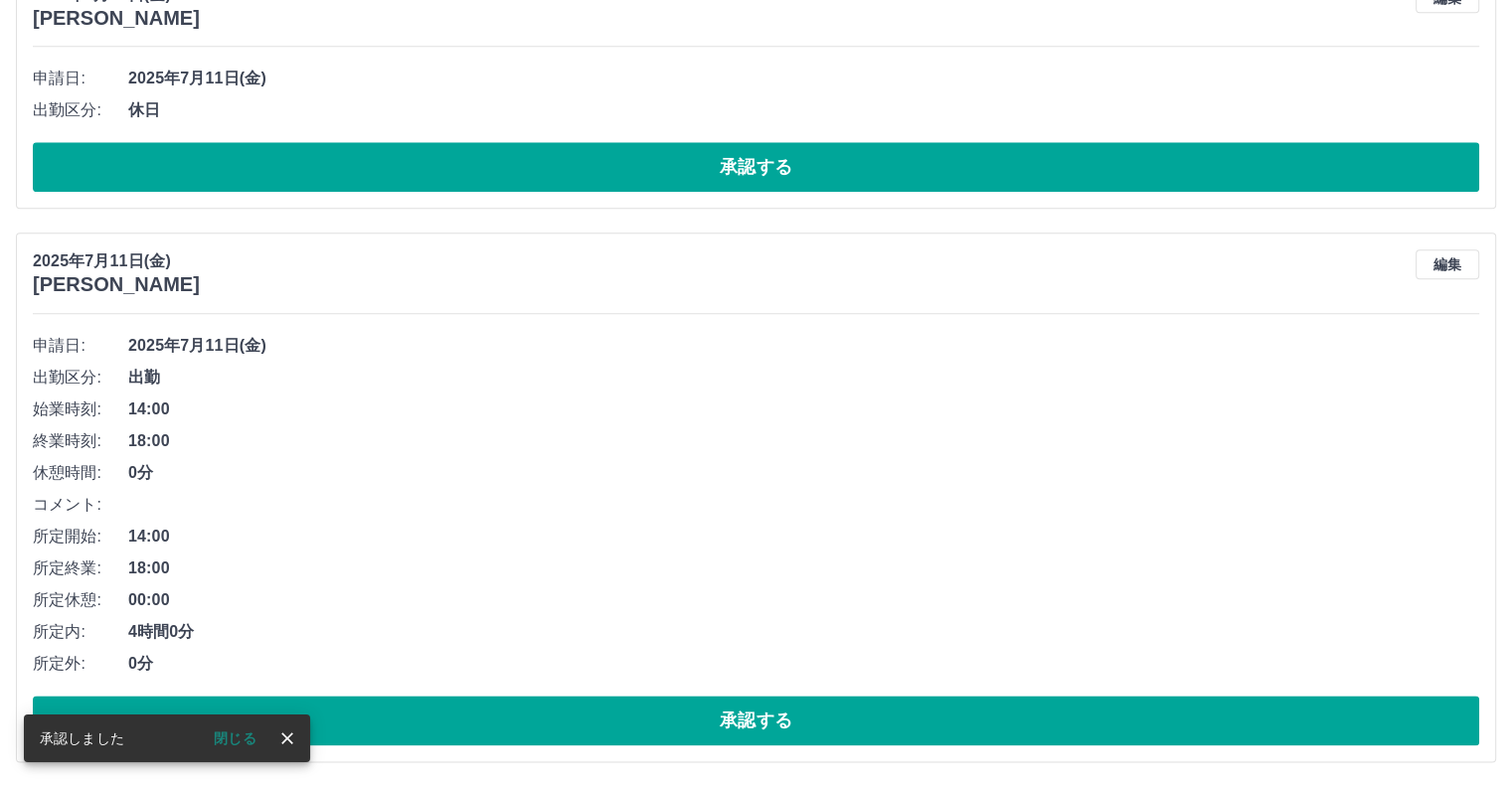 scroll, scrollTop: 2190, scrollLeft: 0, axis: vertical 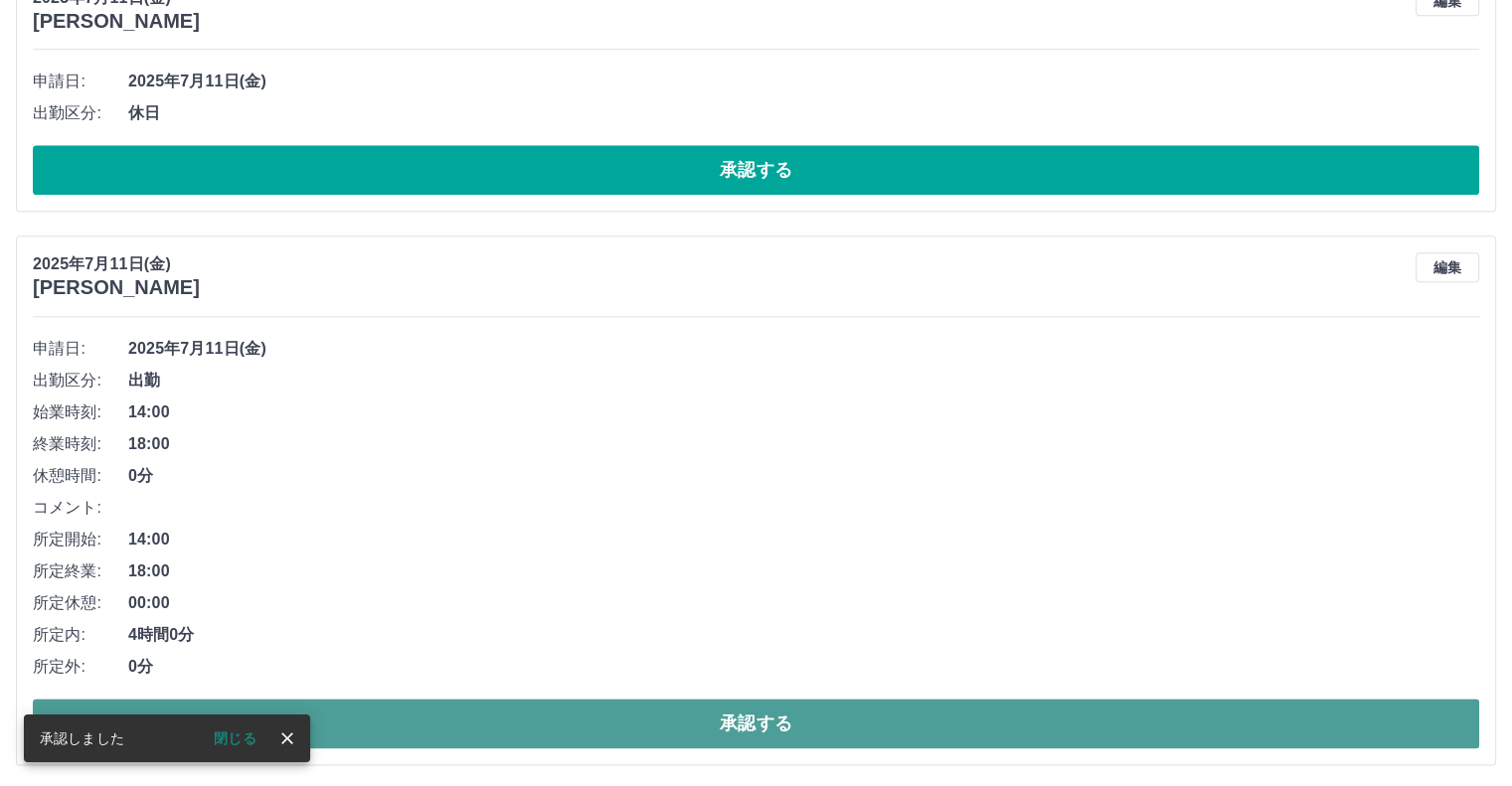 click on "承認する" at bounding box center [756, 723] 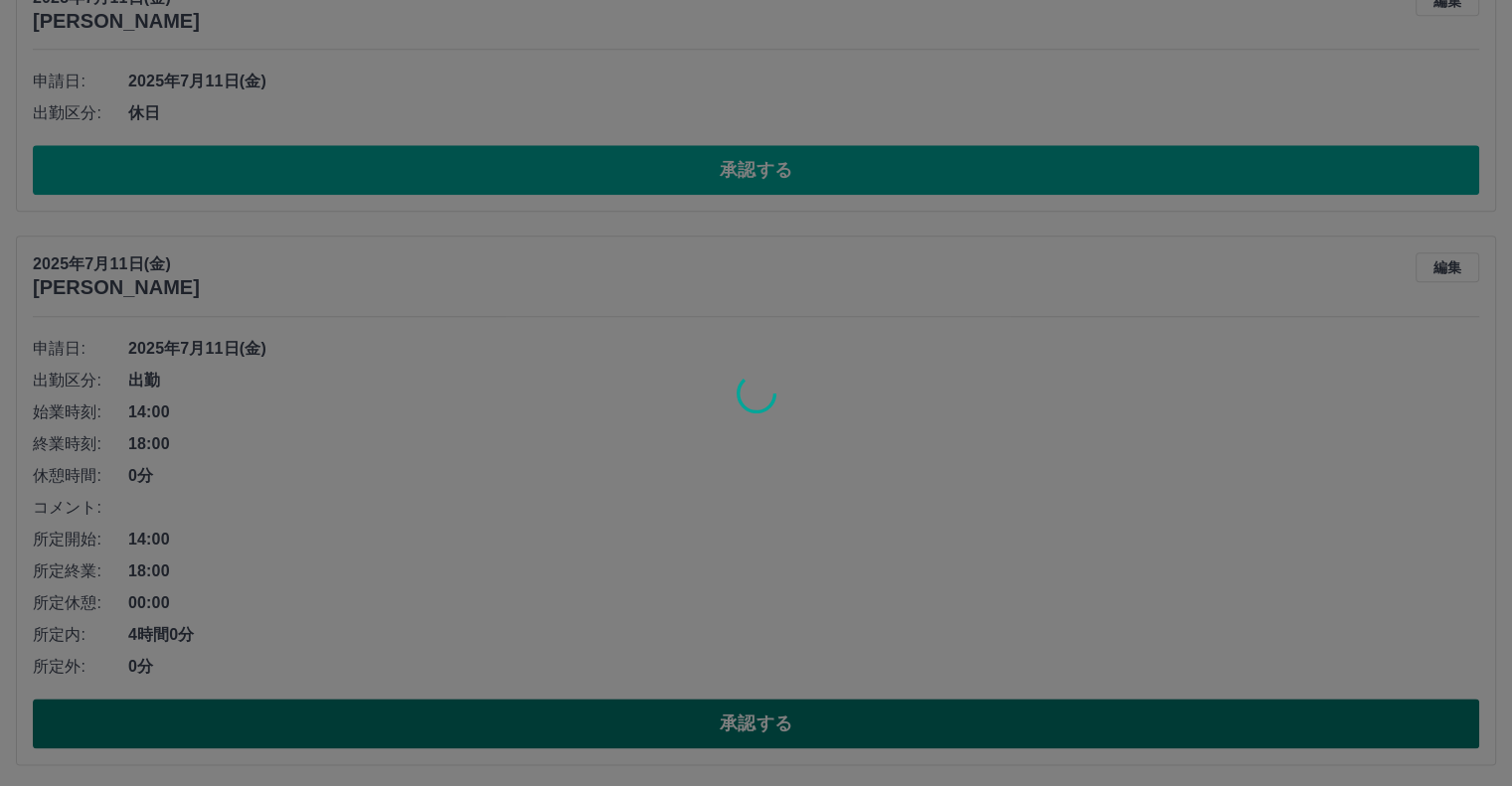scroll, scrollTop: 1638, scrollLeft: 0, axis: vertical 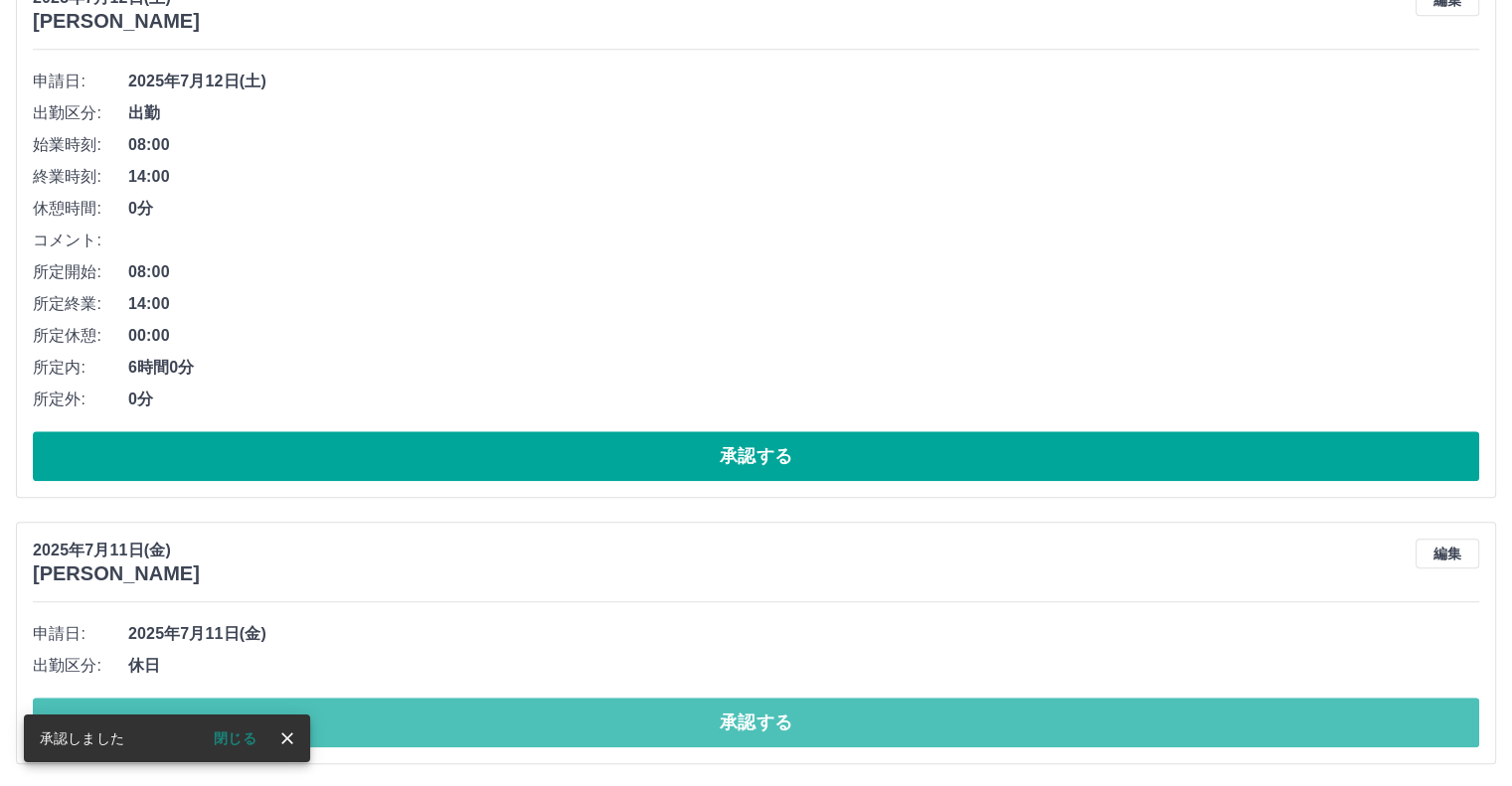 click on "承認する" at bounding box center [756, 722] 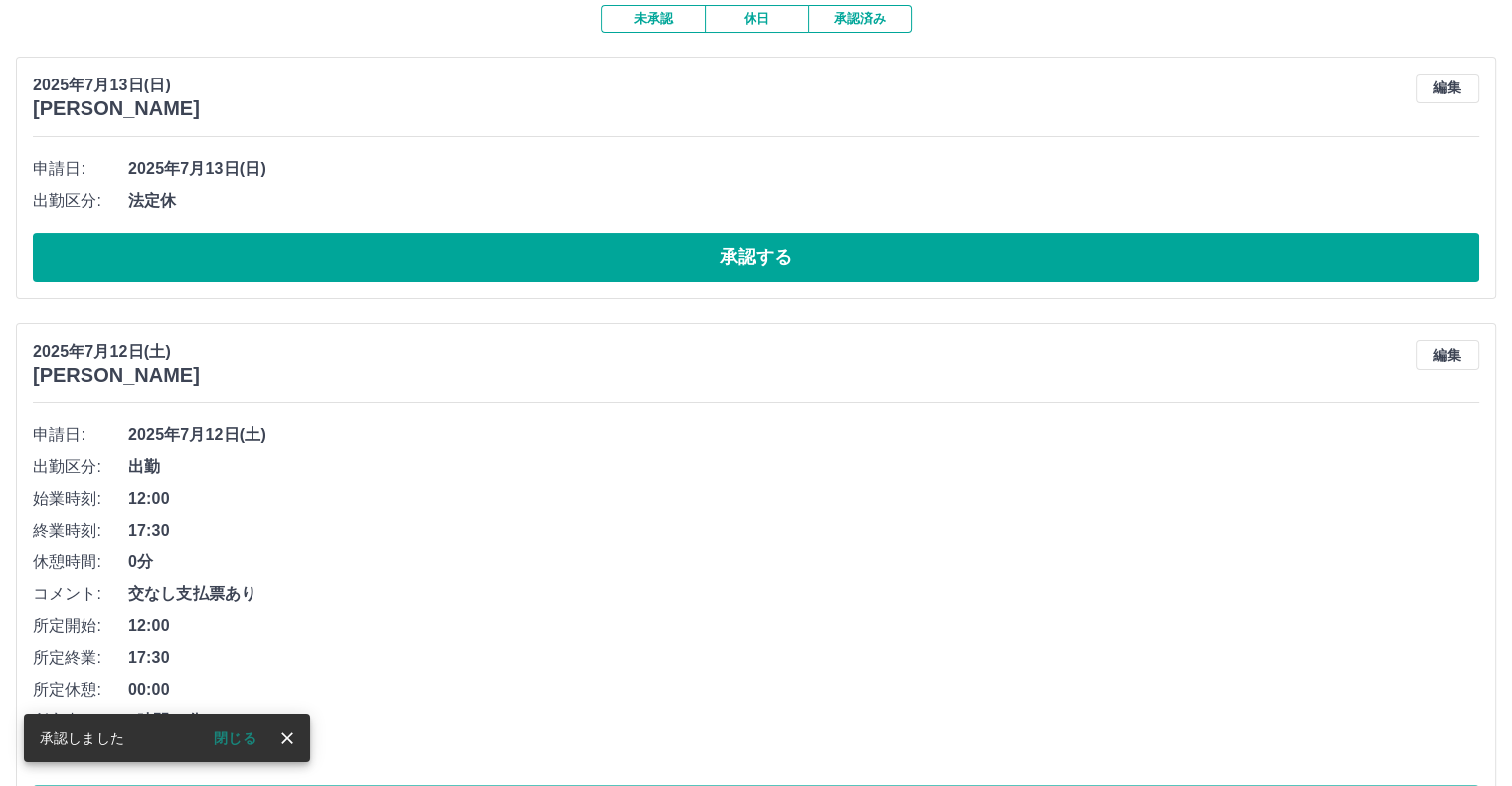 scroll, scrollTop: 79, scrollLeft: 0, axis: vertical 